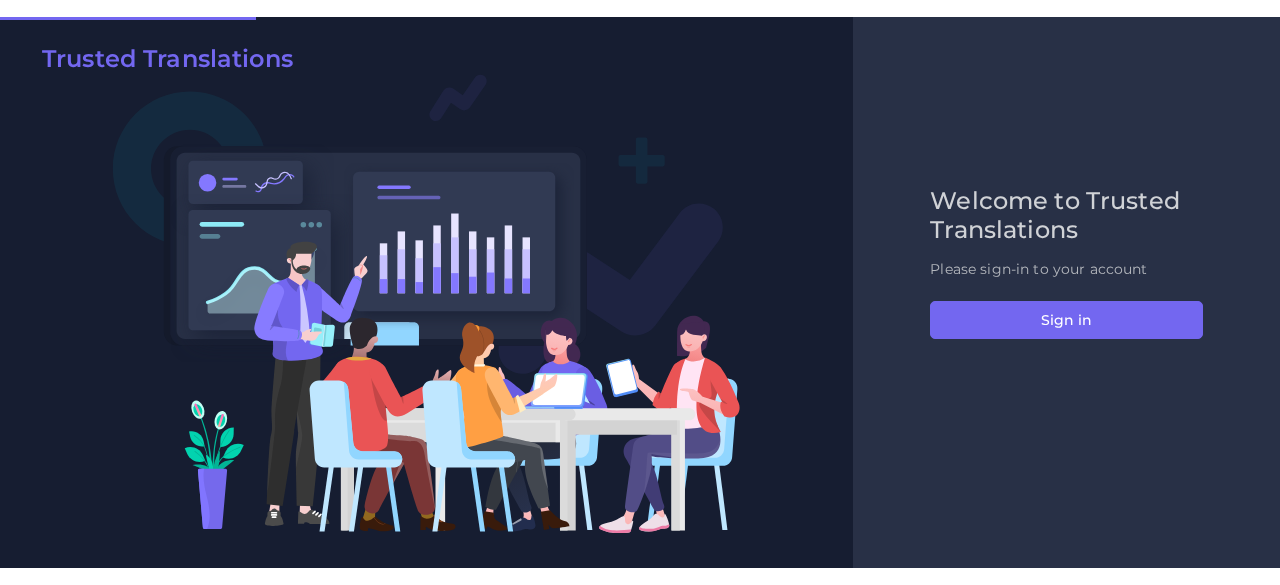 scroll, scrollTop: 0, scrollLeft: 0, axis: both 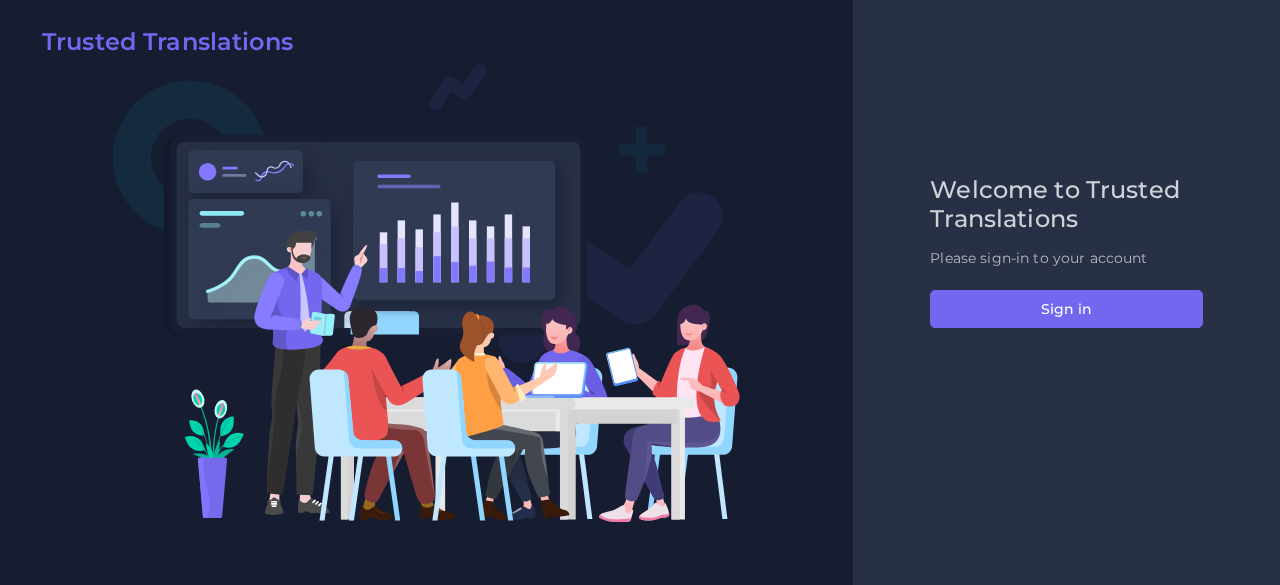 click on "Welcome to Trusted Translations
Please sign-in to your account
Sign in" at bounding box center [1066, 292] 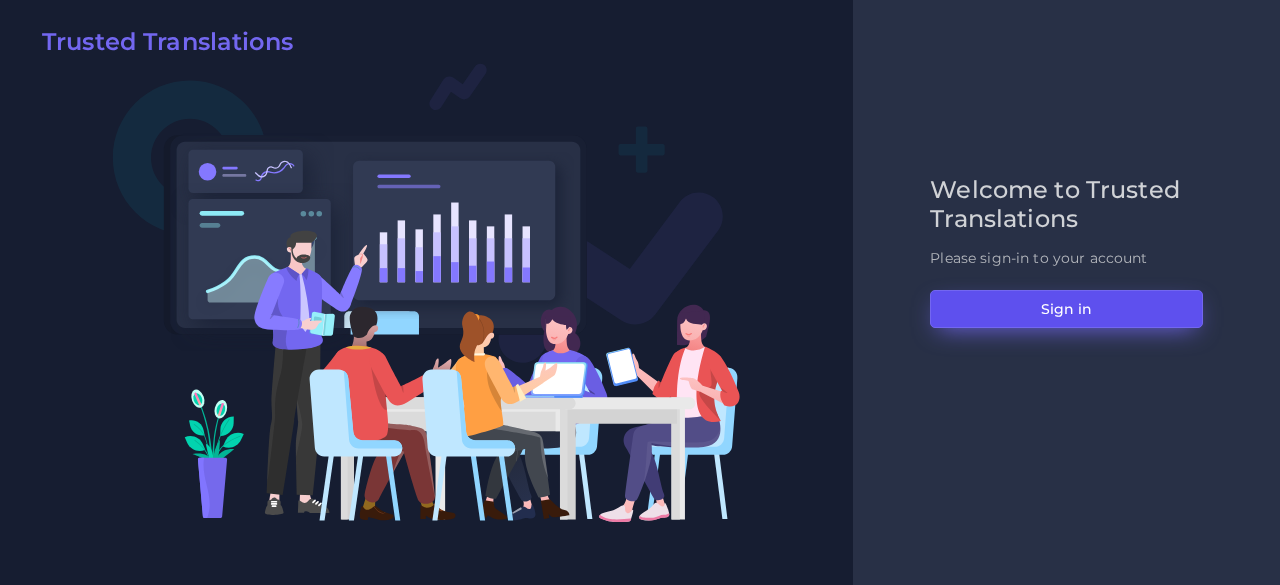 click on "Sign in" at bounding box center (1066, 309) 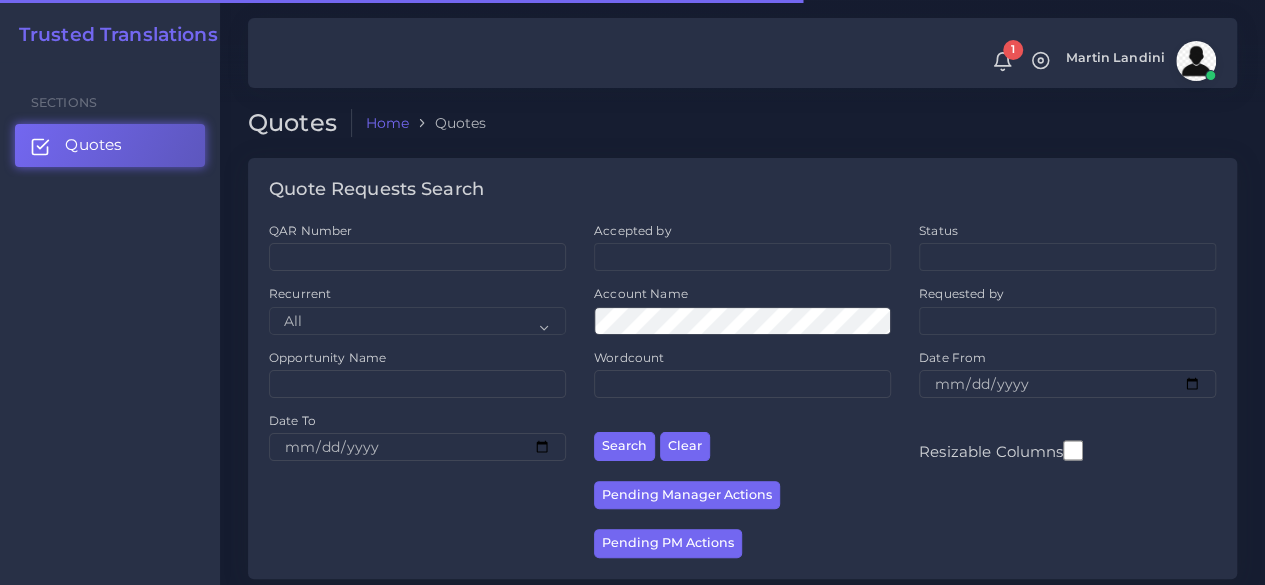 scroll, scrollTop: 300, scrollLeft: 0, axis: vertical 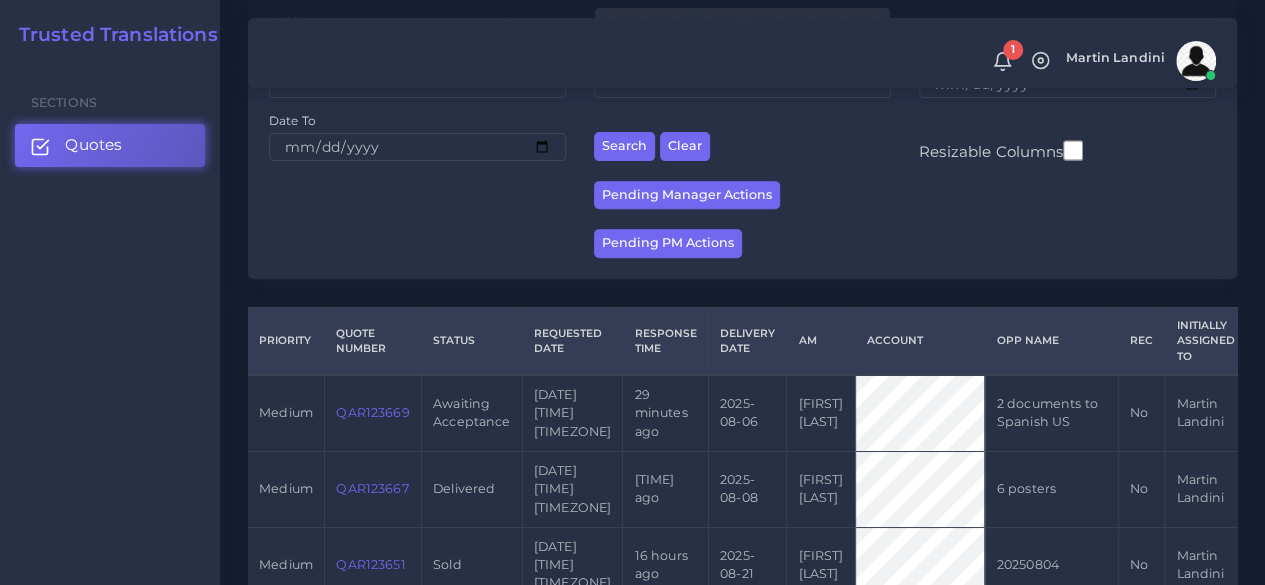 click on "QAR123669" at bounding box center (372, 412) 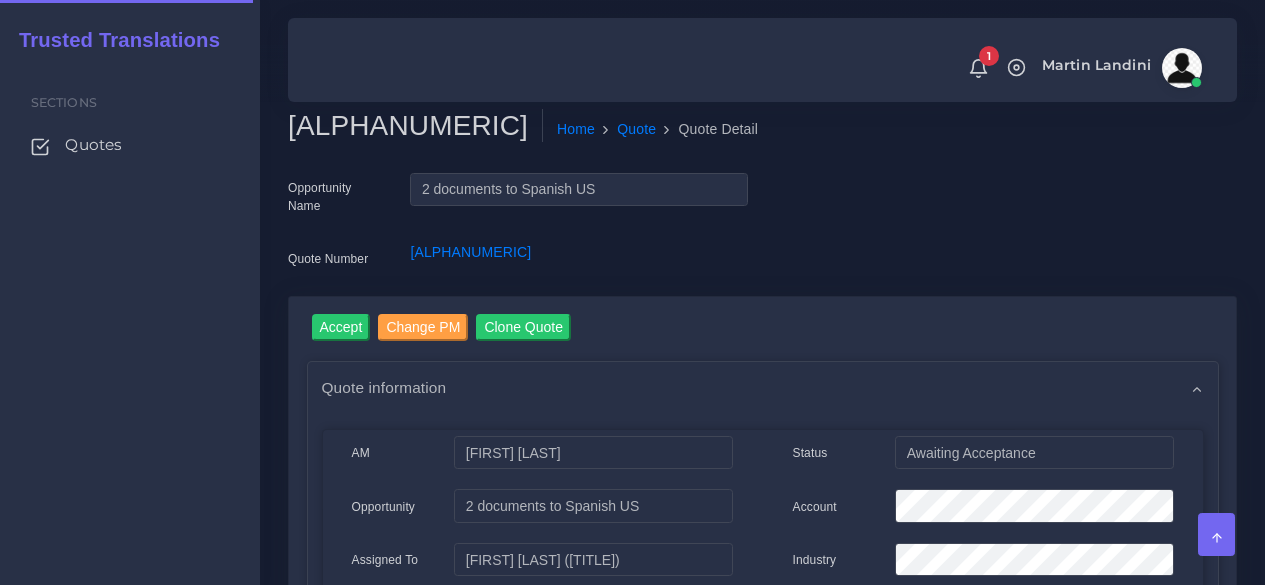 scroll, scrollTop: 0, scrollLeft: 0, axis: both 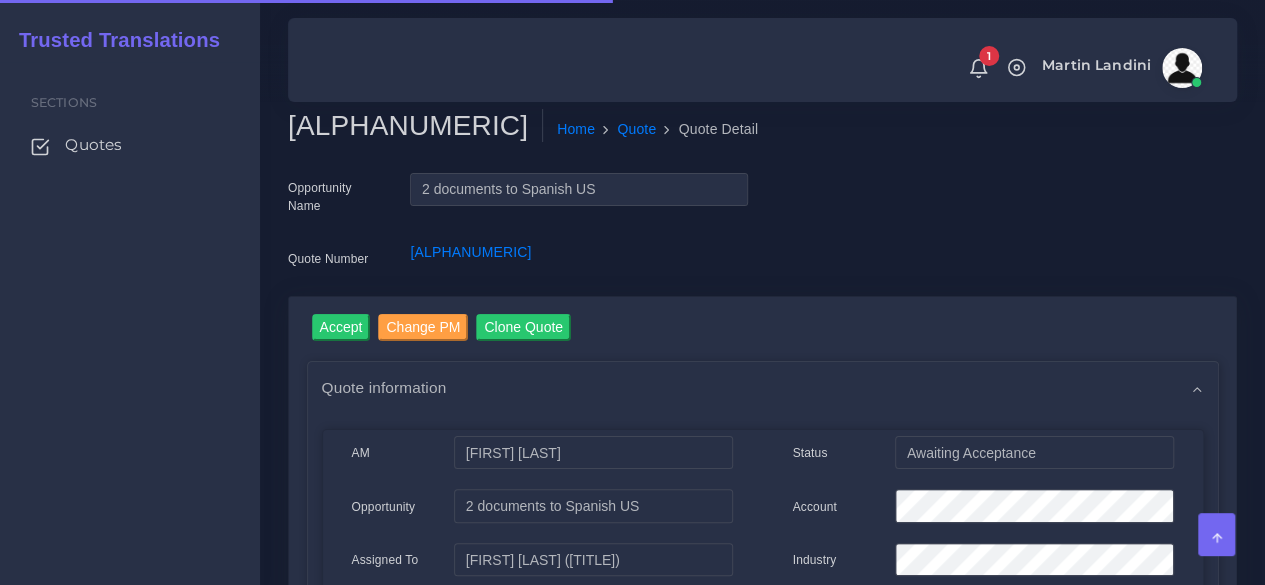 click on "QAR123669" at bounding box center (415, 126) 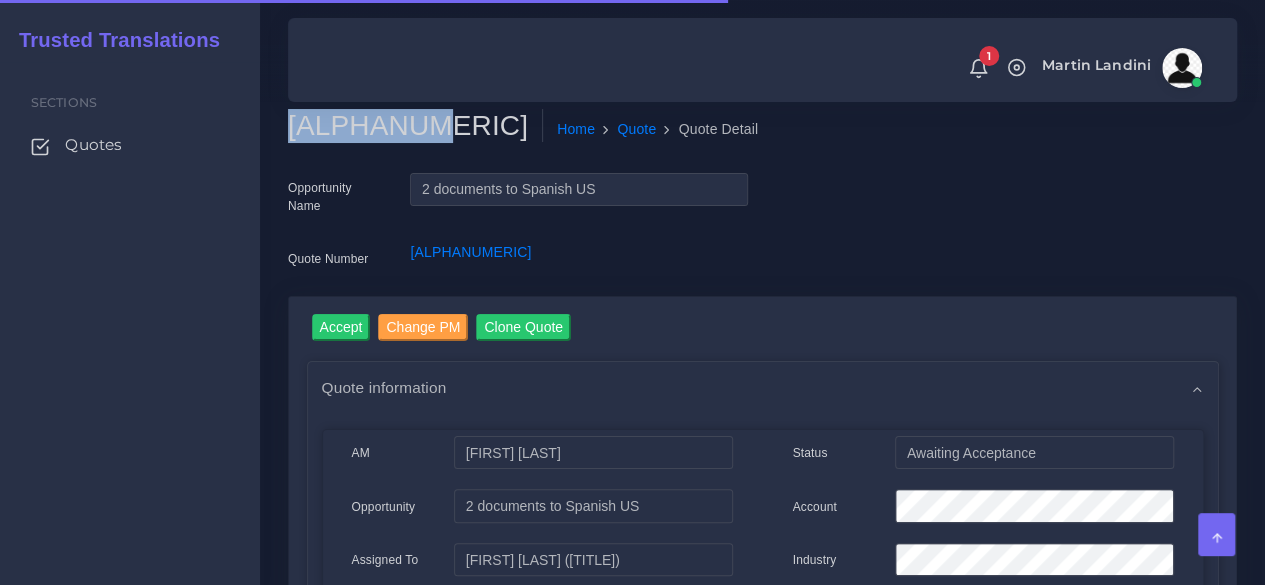 click on "QAR123669" at bounding box center [415, 126] 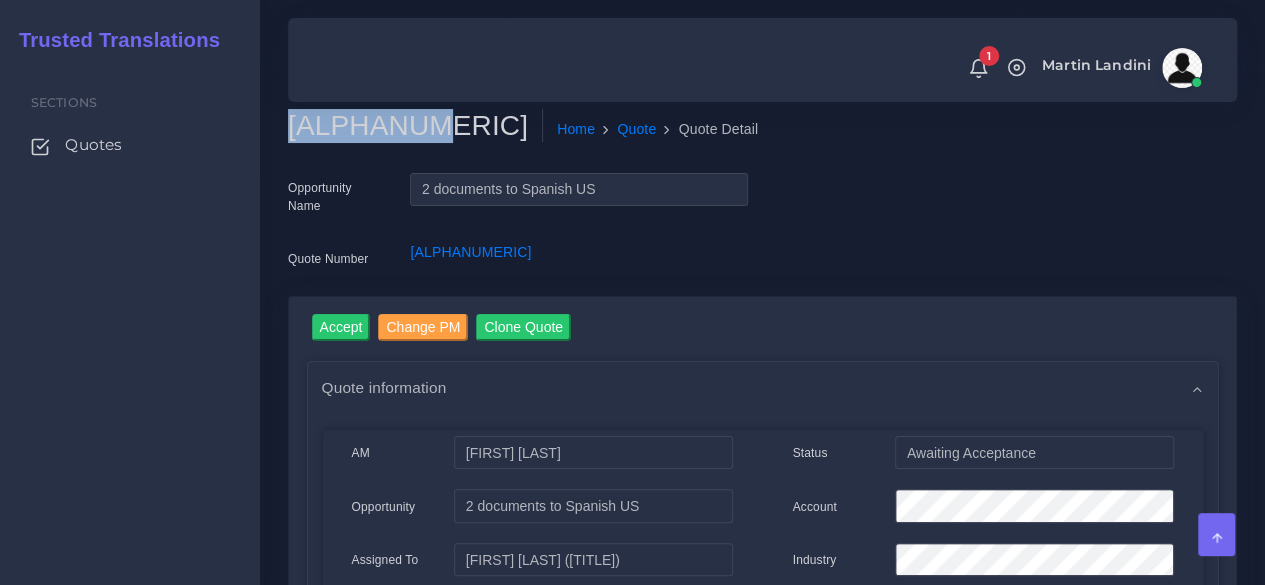 copy on "QAR123669" 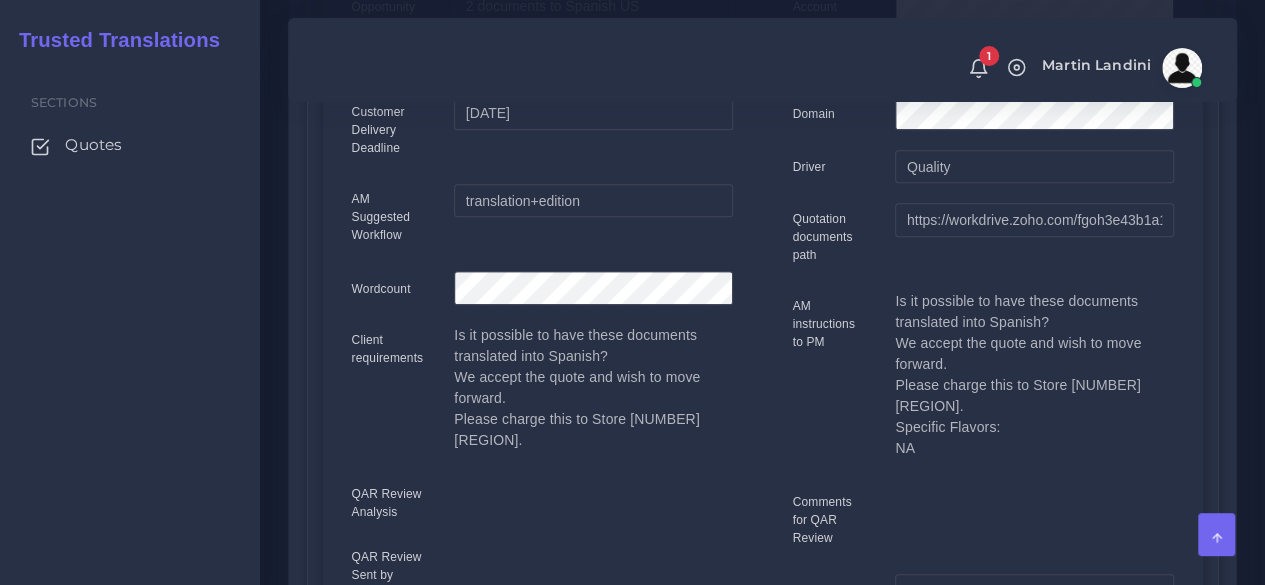 scroll, scrollTop: 0, scrollLeft: 0, axis: both 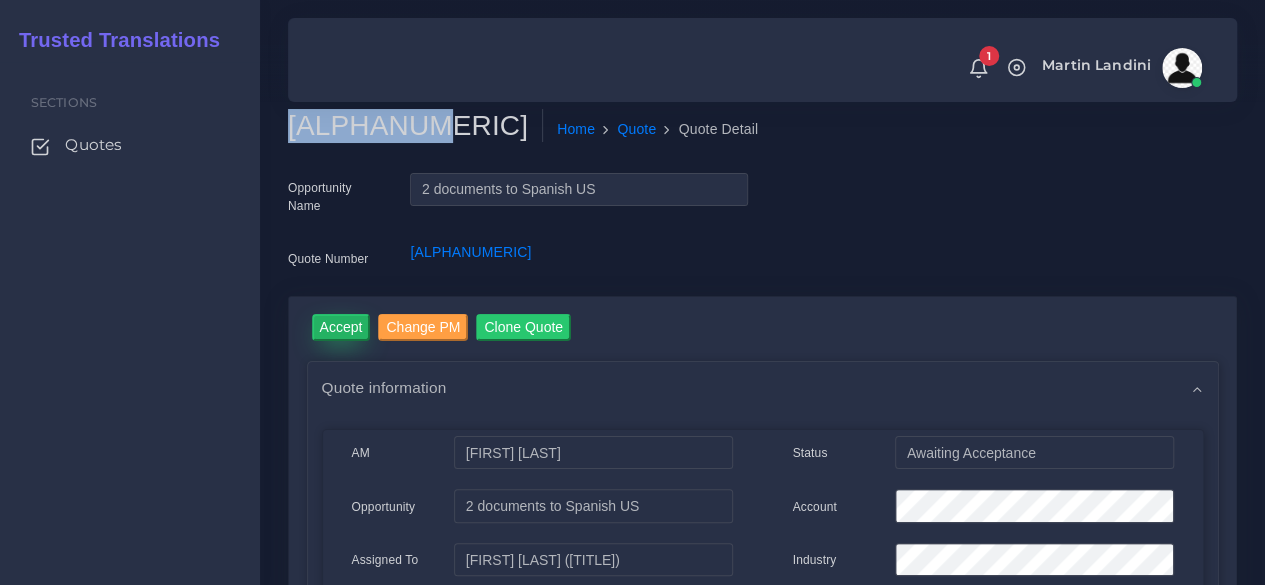 click on "Accept" at bounding box center (341, 327) 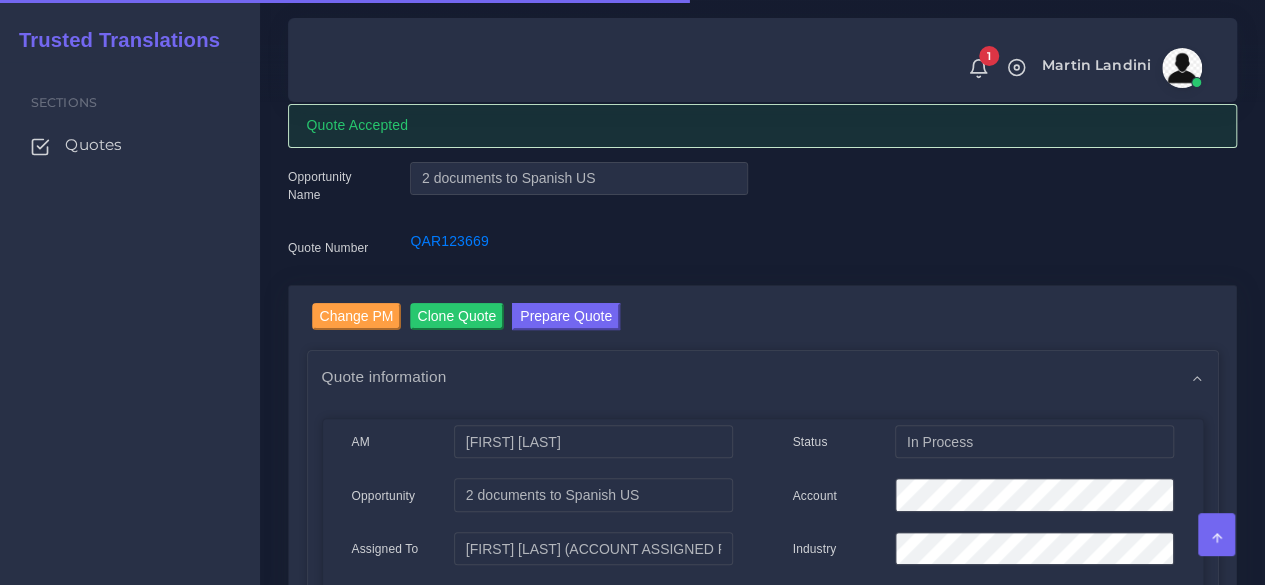 scroll, scrollTop: 100, scrollLeft: 0, axis: vertical 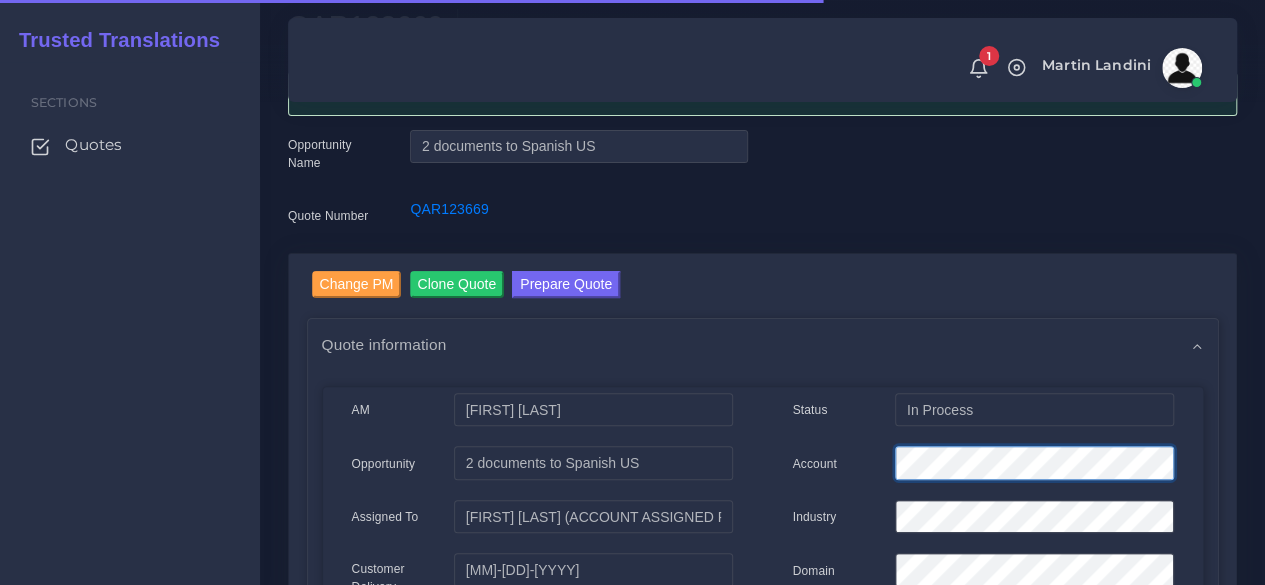 click on "Account" at bounding box center [983, 466] 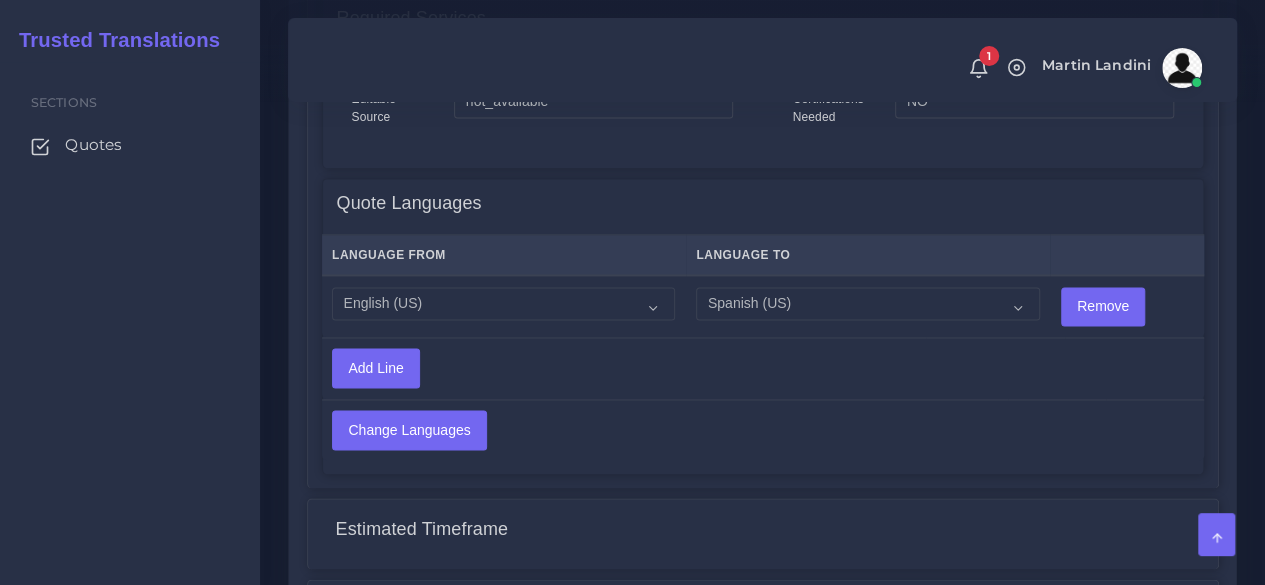 scroll, scrollTop: 1700, scrollLeft: 0, axis: vertical 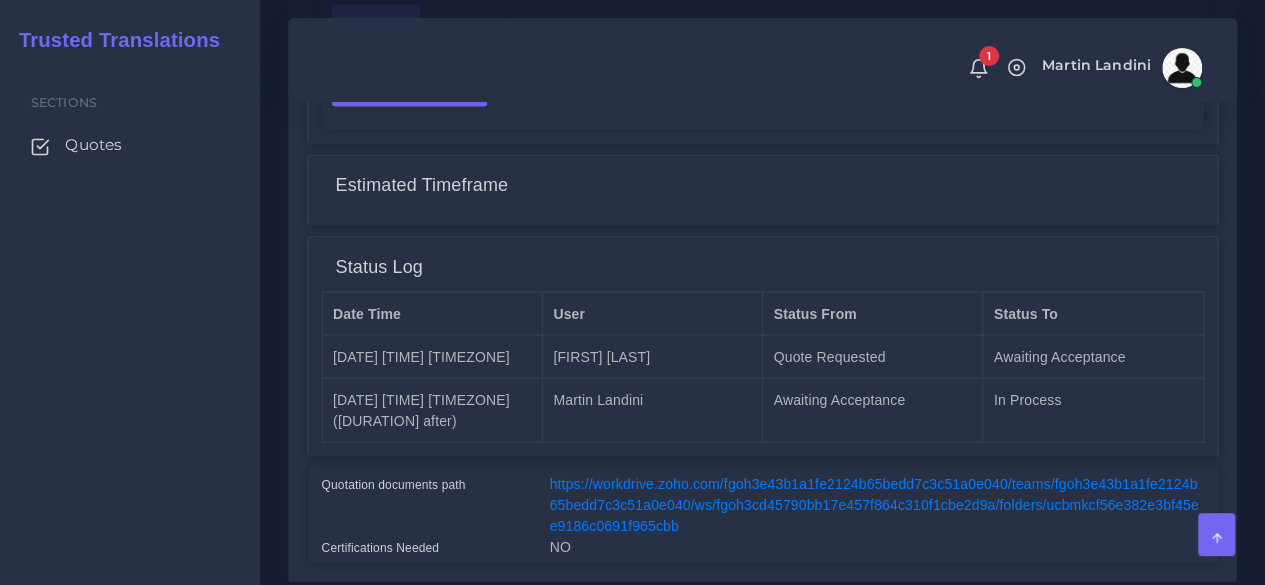 click on "https://workdrive.zoho.com/fgoh3e43b1a1fe2124b65bedd7c3c51a0e040/teams/fgoh3e43b1a1fe2124b65bedd7c3c51a0e040/ws/fgoh3cd45790bb17e457f864c310f1cbe2d9a/folders/ucbmkcf56e382e3bf45ee9186c0691f965cbb" at bounding box center [877, 504] 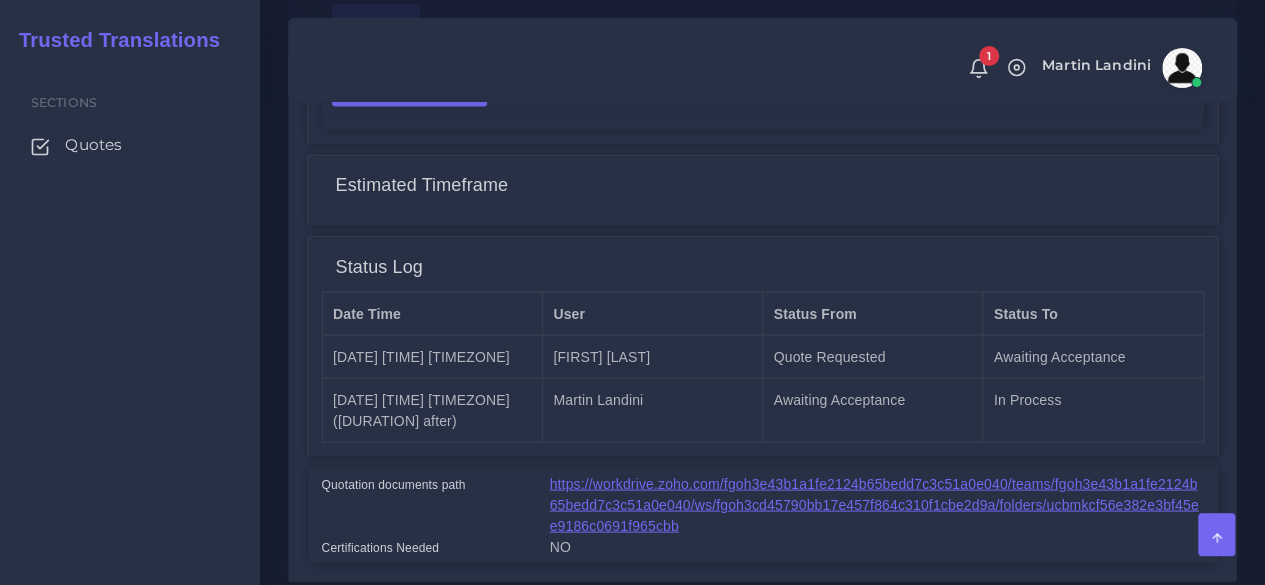 click on "https://workdrive.zoho.com/fgoh3e43b1a1fe2124b65bedd7c3c51a0e040/teams/fgoh3e43b1a1fe2124b65bedd7c3c51a0e040/ws/fgoh3cd45790bb17e457f864c310f1cbe2d9a/folders/ucbmkcf56e382e3bf45ee9186c0691f965cbb" at bounding box center (874, 504) 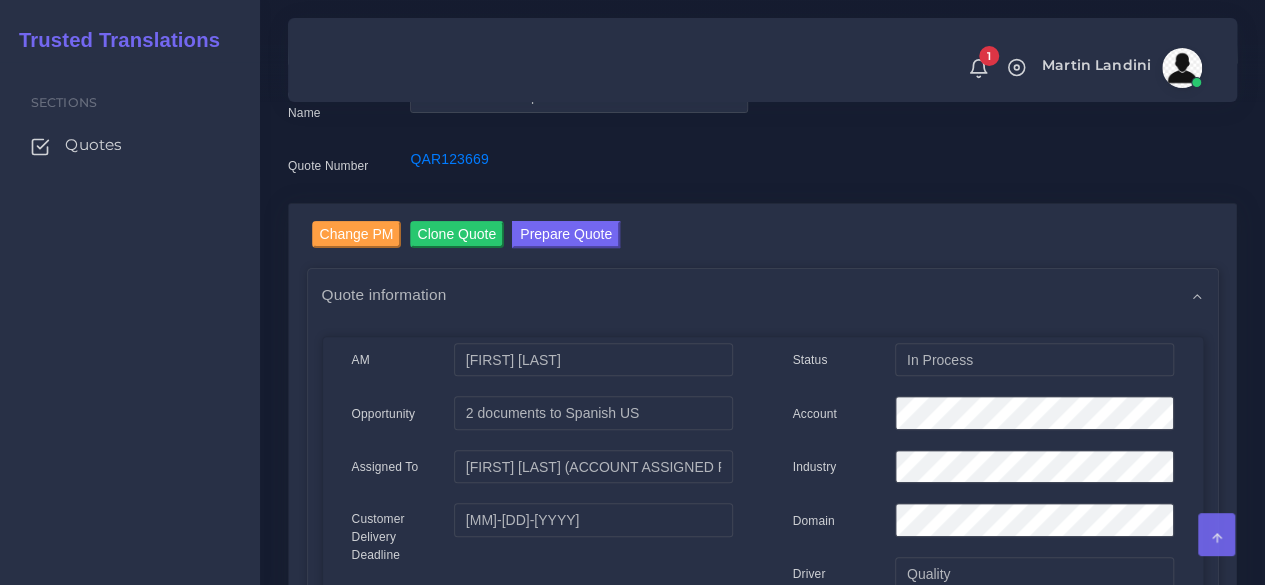 scroll, scrollTop: 0, scrollLeft: 0, axis: both 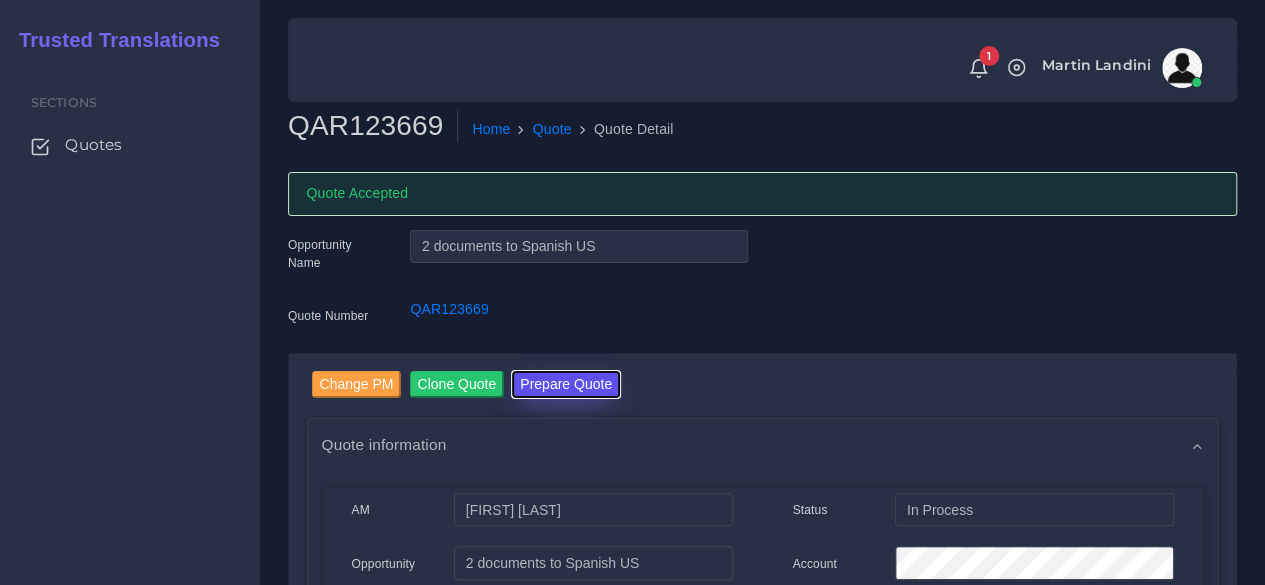 click on "Prepare Quote" at bounding box center [566, 384] 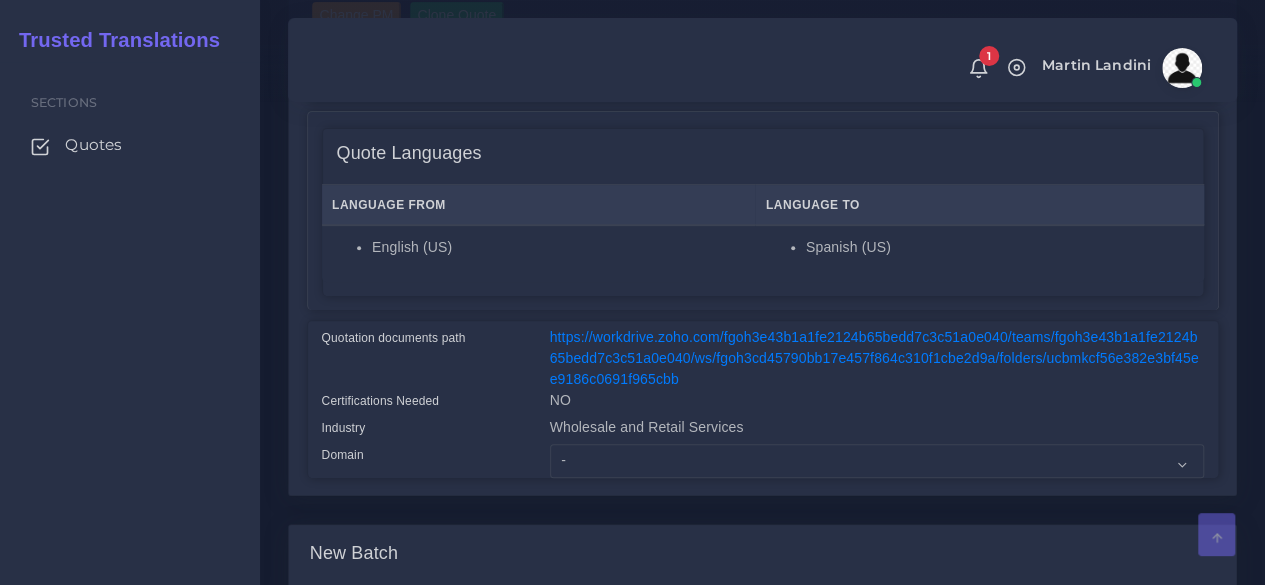 scroll, scrollTop: 500, scrollLeft: 0, axis: vertical 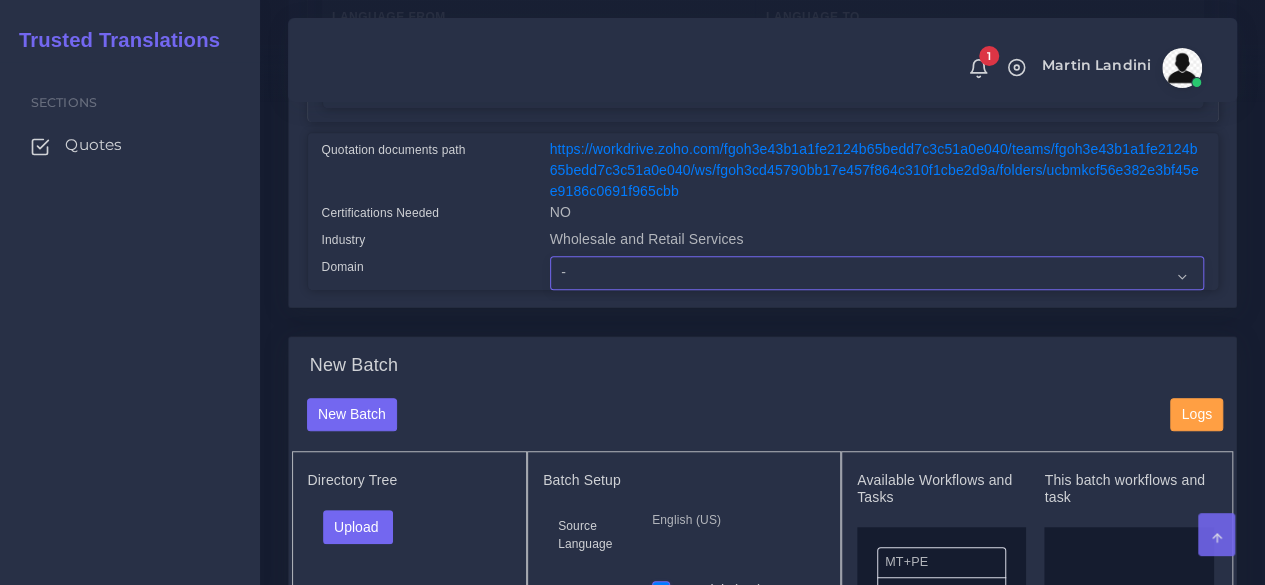 click on "-
Advertising and Media
Agriculture, Forestry and Fishing
Architecture, Building and Construction
Automotive
Chemicals
Computer Hardware
Computer Software
Consumer Electronics - Home appliances
Education
Energy, Water, Transportation and Utilities
Finance - Banking
Food Manufacturing and Services
Healthcare and Health Sciences
Hospitality, Leisure, Tourism and Arts
Human Resources - HR
Industrial Electronics
Industrial Manufacturing Insurance" at bounding box center [877, 273] 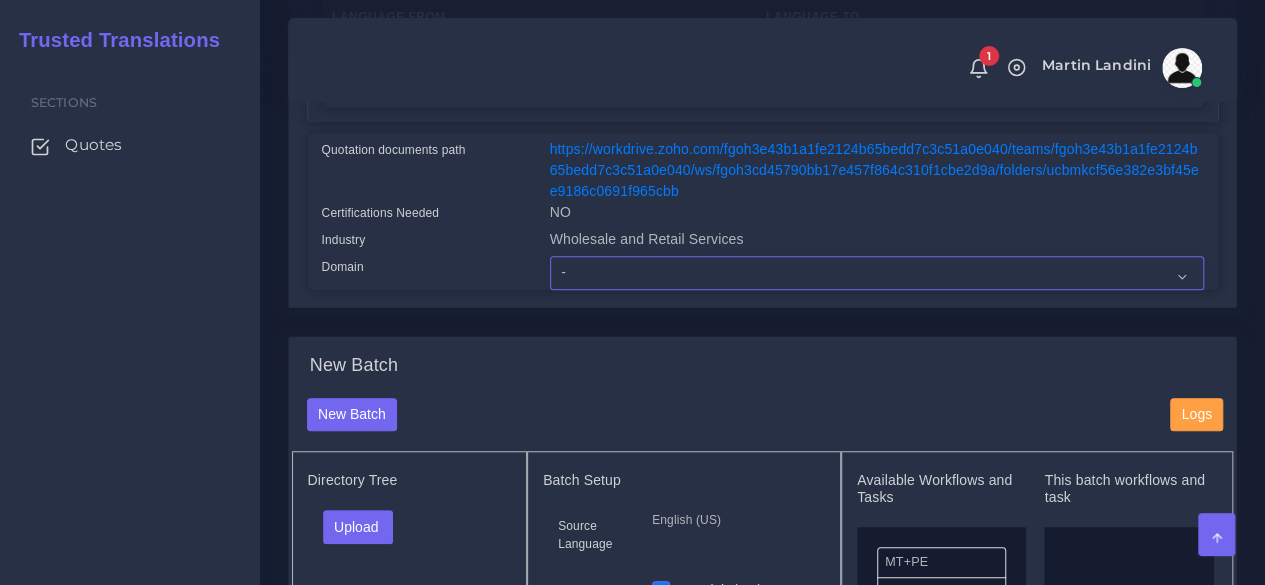 select on "Human Resources - HR" 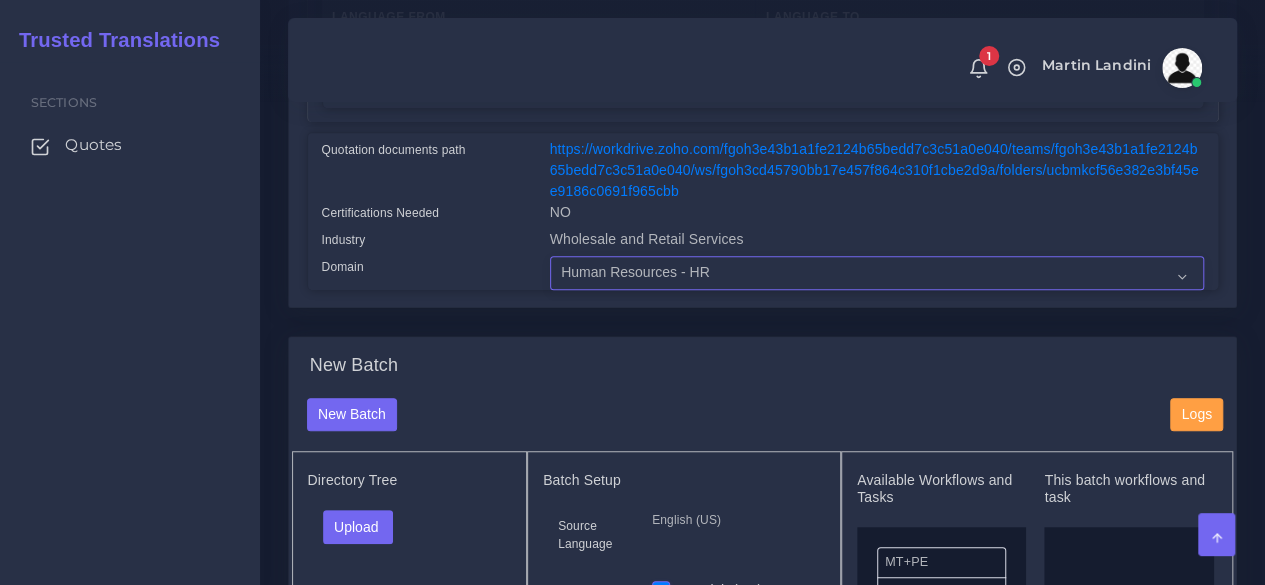 click on "-
Advertising and Media
Agriculture, Forestry and Fishing
Architecture, Building and Construction
Automotive
Chemicals
Computer Hardware
Computer Software
Consumer Electronics - Home appliances
Education
Energy, Water, Transportation and Utilities
Finance - Banking
Food Manufacturing and Services
Healthcare and Health Sciences
Hospitality, Leisure, Tourism and Arts
Human Resources - HR
Industrial Electronics
Industrial Manufacturing Insurance" at bounding box center (877, 273) 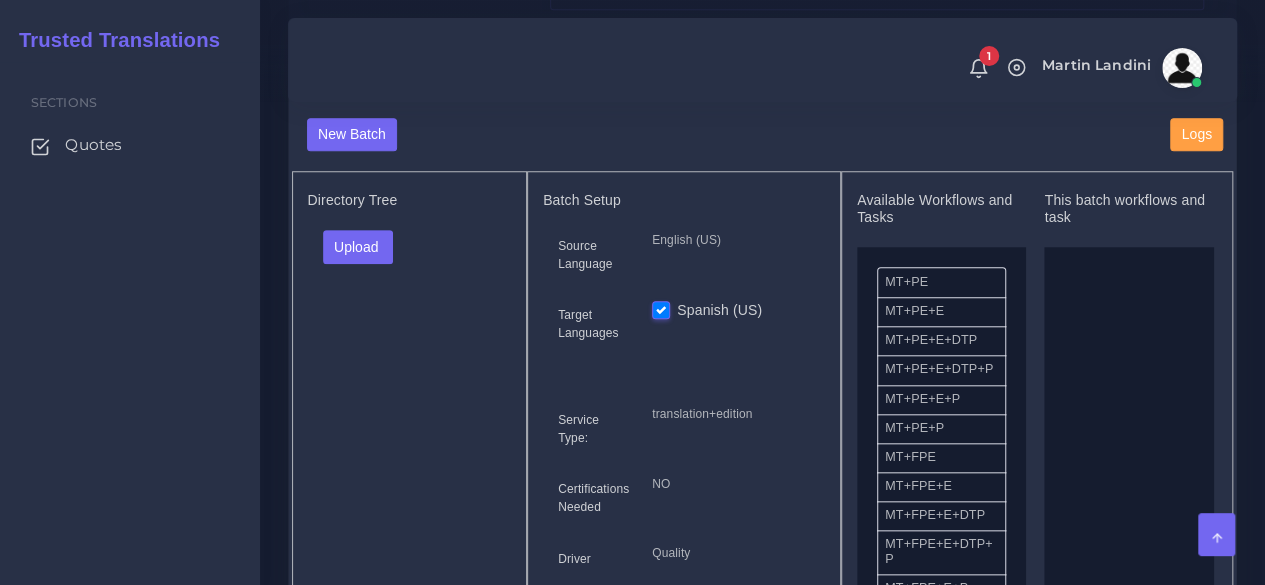 scroll, scrollTop: 800, scrollLeft: 0, axis: vertical 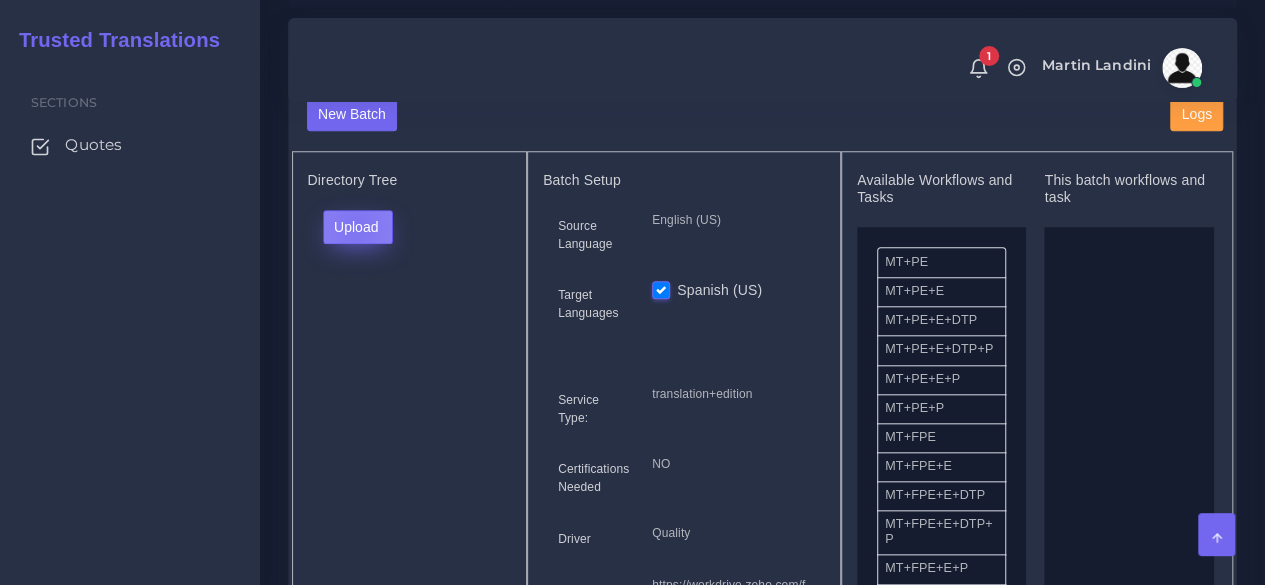 click on "Upload" at bounding box center [358, 227] 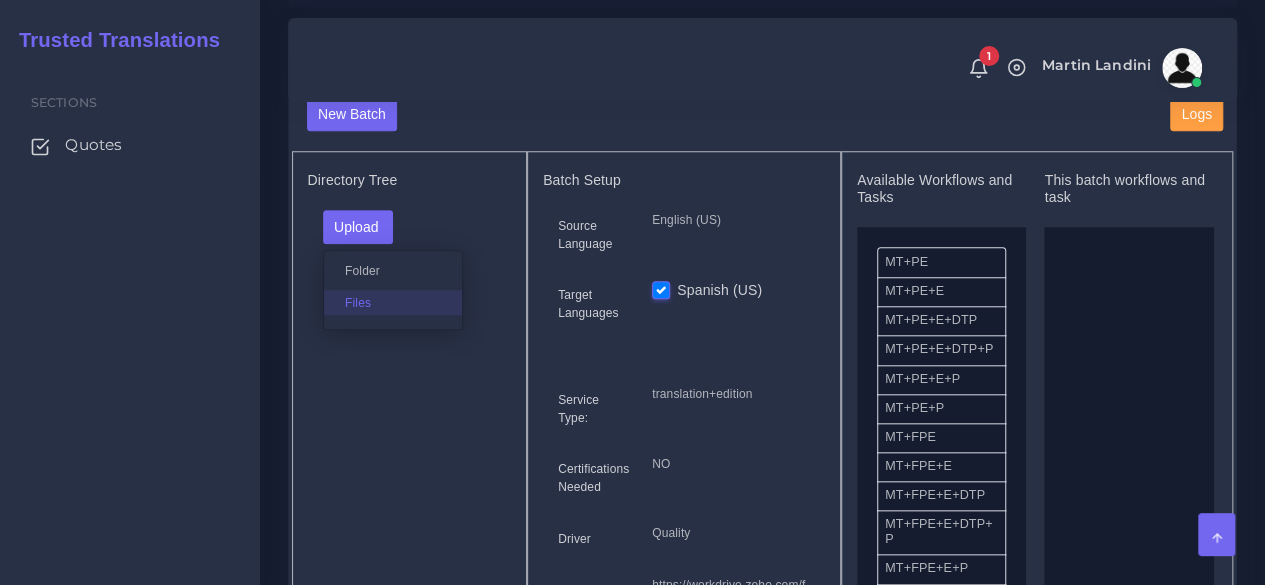 click on "Files" at bounding box center [393, 302] 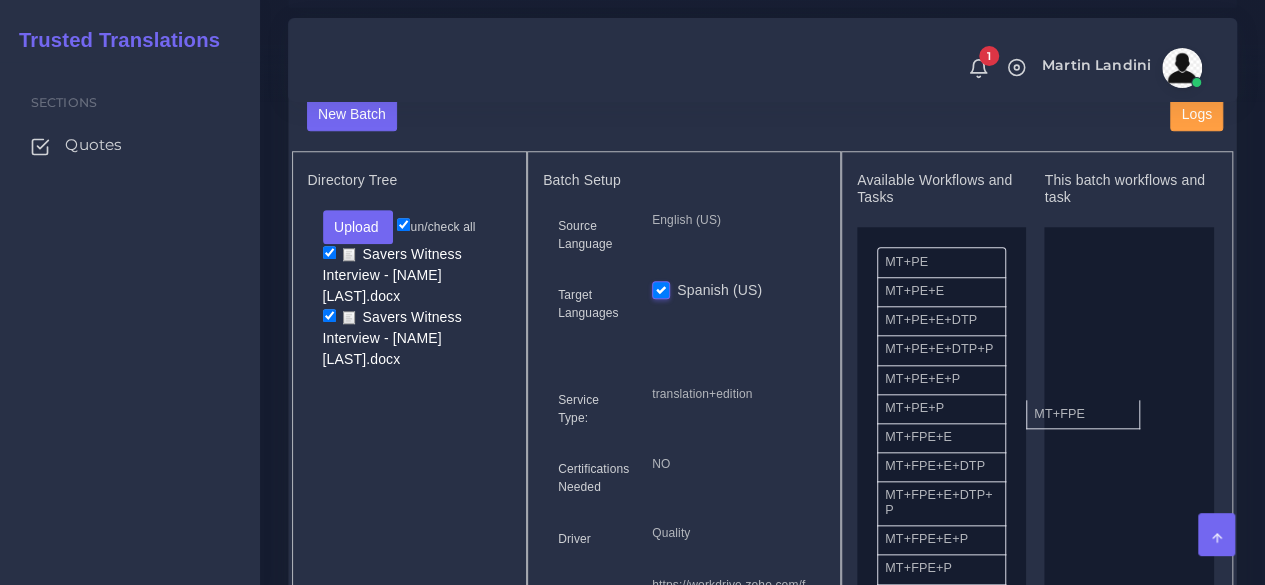 drag, startPoint x: 944, startPoint y: 439, endPoint x: 1093, endPoint y: 403, distance: 153.28731 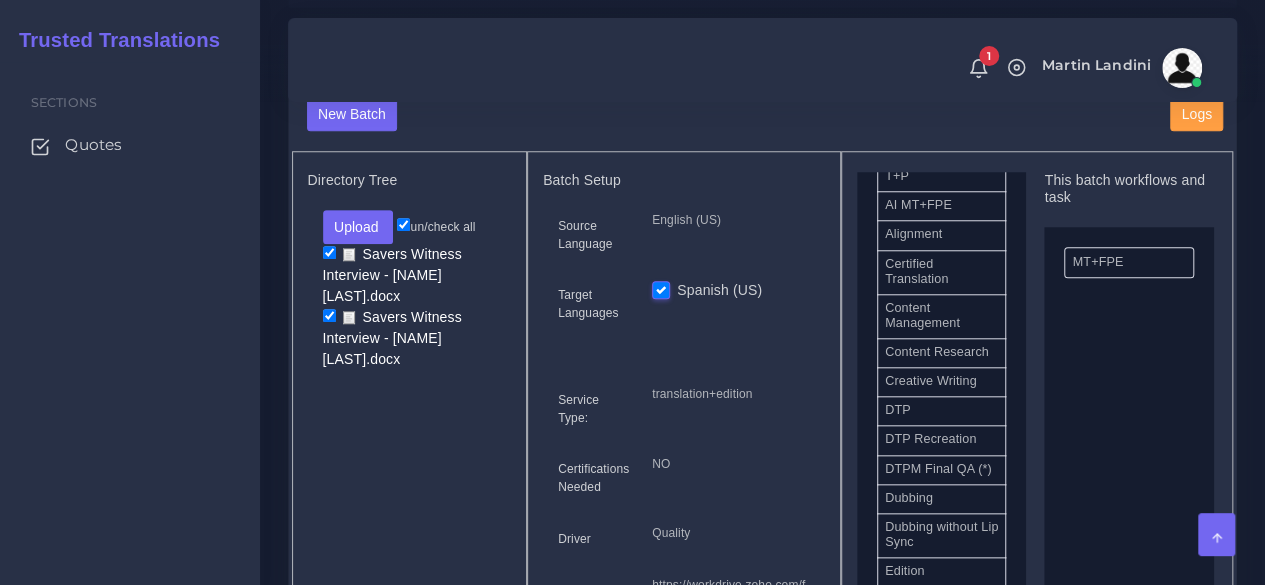 scroll, scrollTop: 600, scrollLeft: 0, axis: vertical 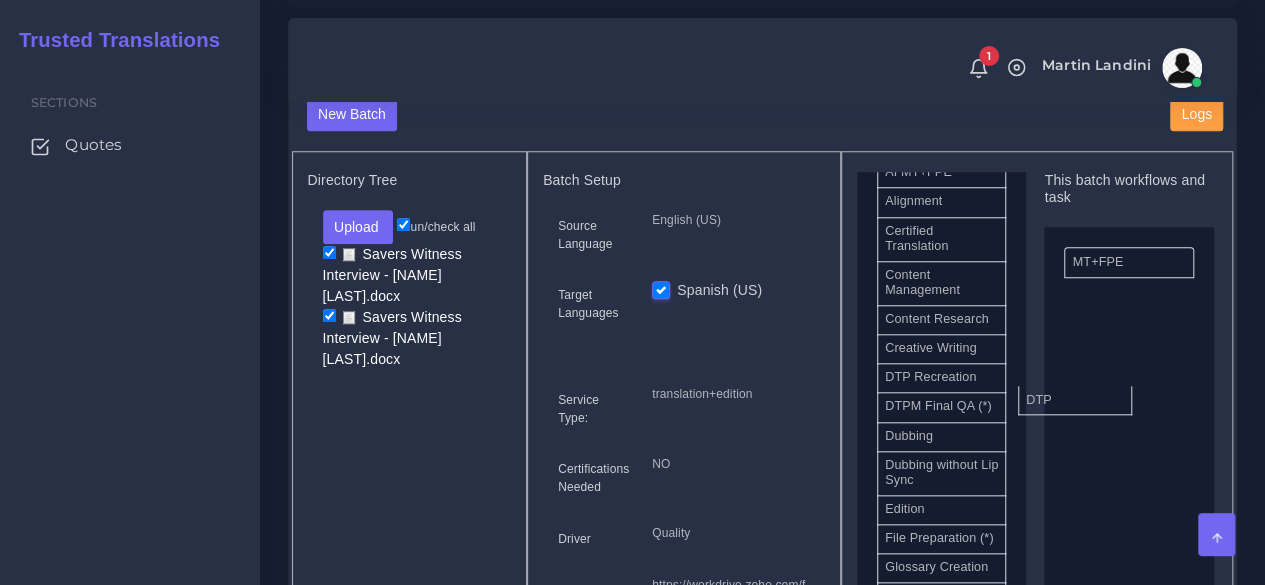 drag, startPoint x: 934, startPoint y: 402, endPoint x: 1075, endPoint y: 402, distance: 141 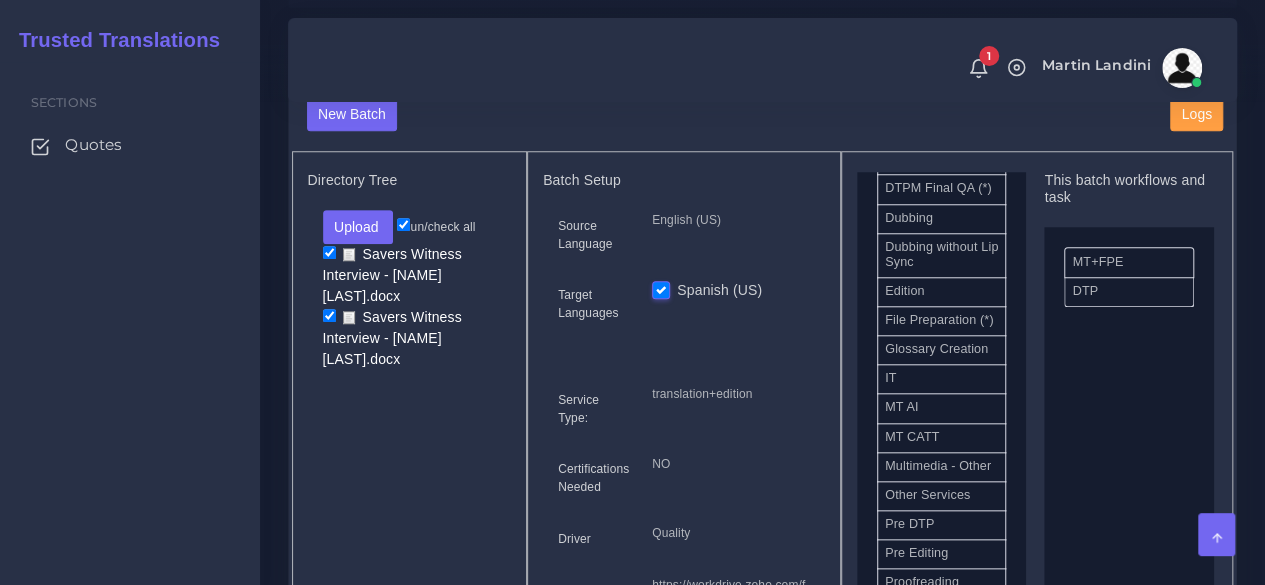 scroll, scrollTop: 1000, scrollLeft: 0, axis: vertical 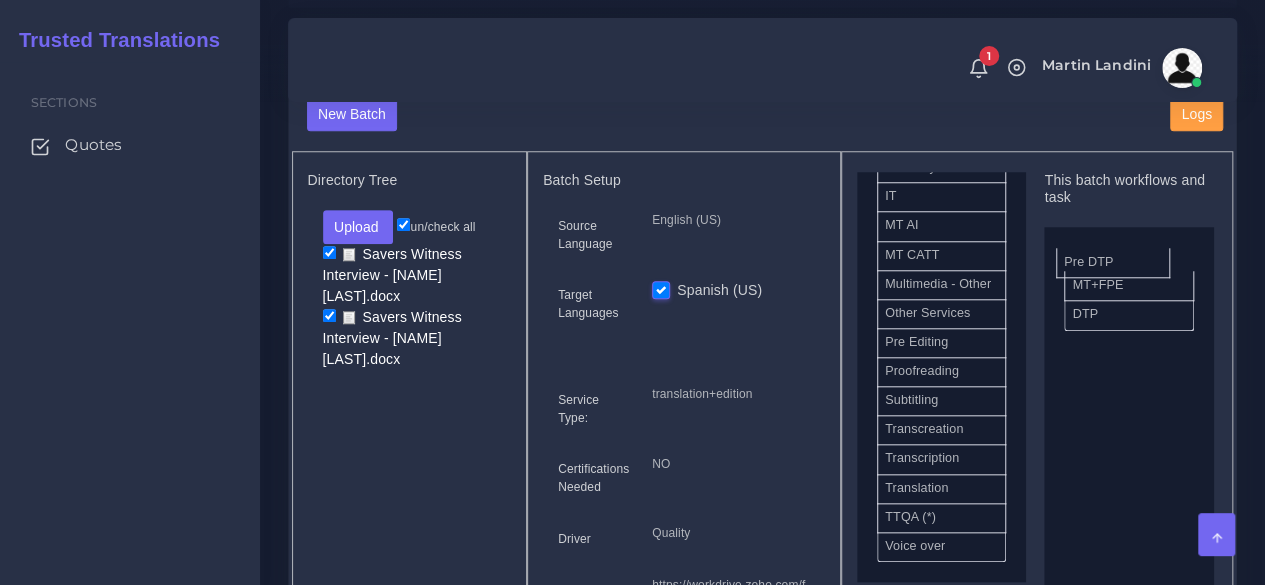 drag, startPoint x: 956, startPoint y: 415, endPoint x: 1135, endPoint y: 256, distance: 239.42014 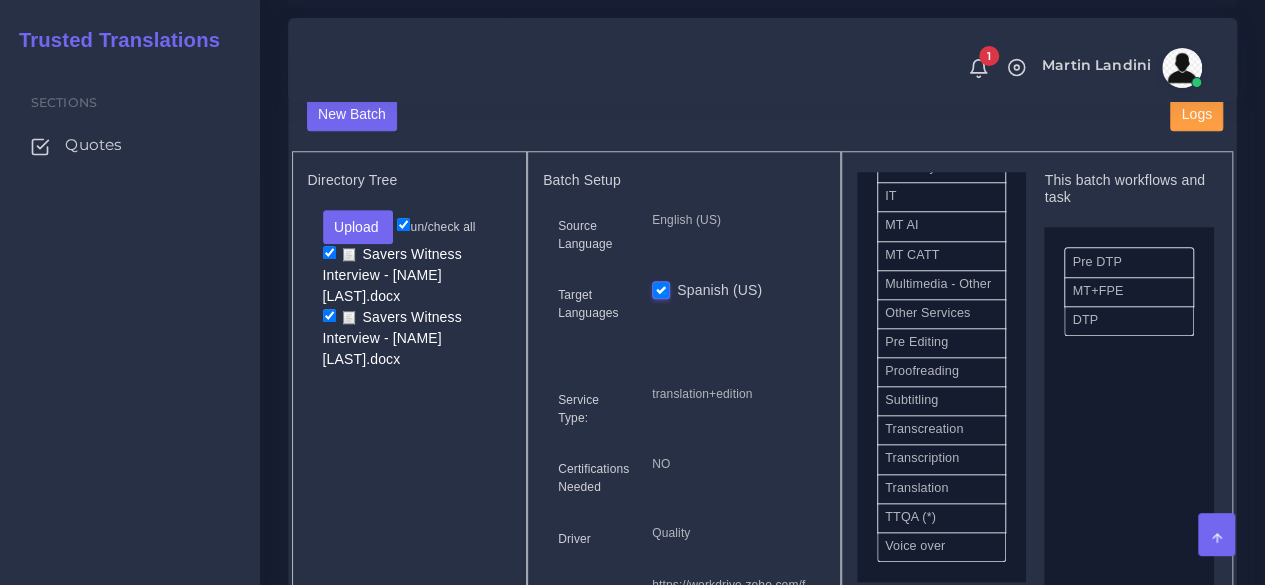 scroll, scrollTop: 1200, scrollLeft: 0, axis: vertical 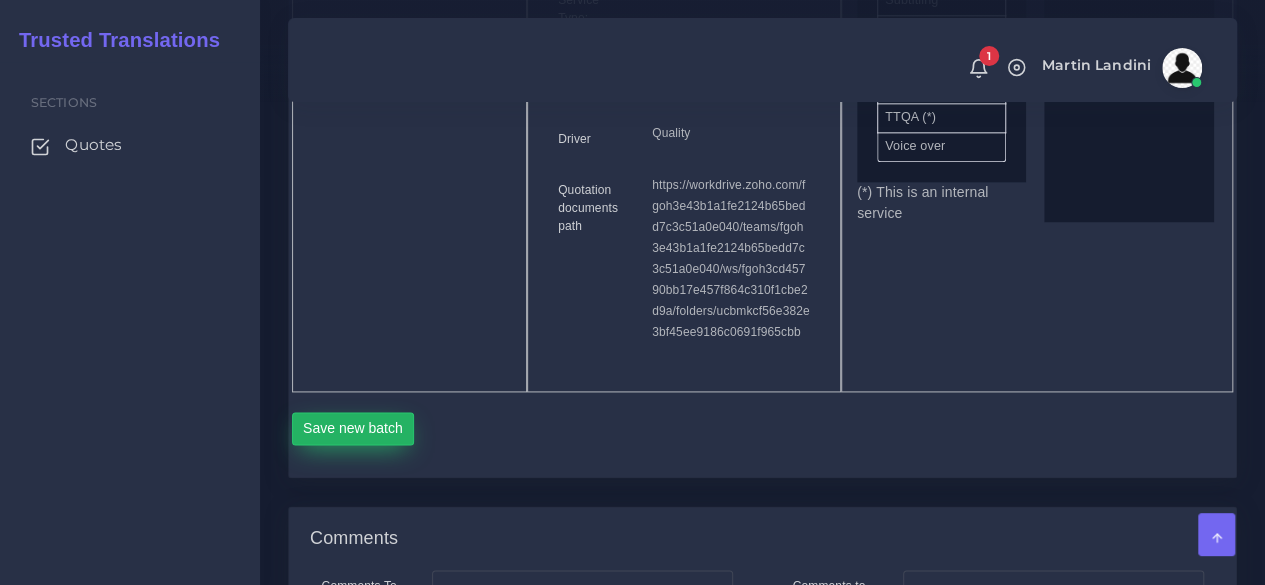 click on "Save new batch" at bounding box center (353, 429) 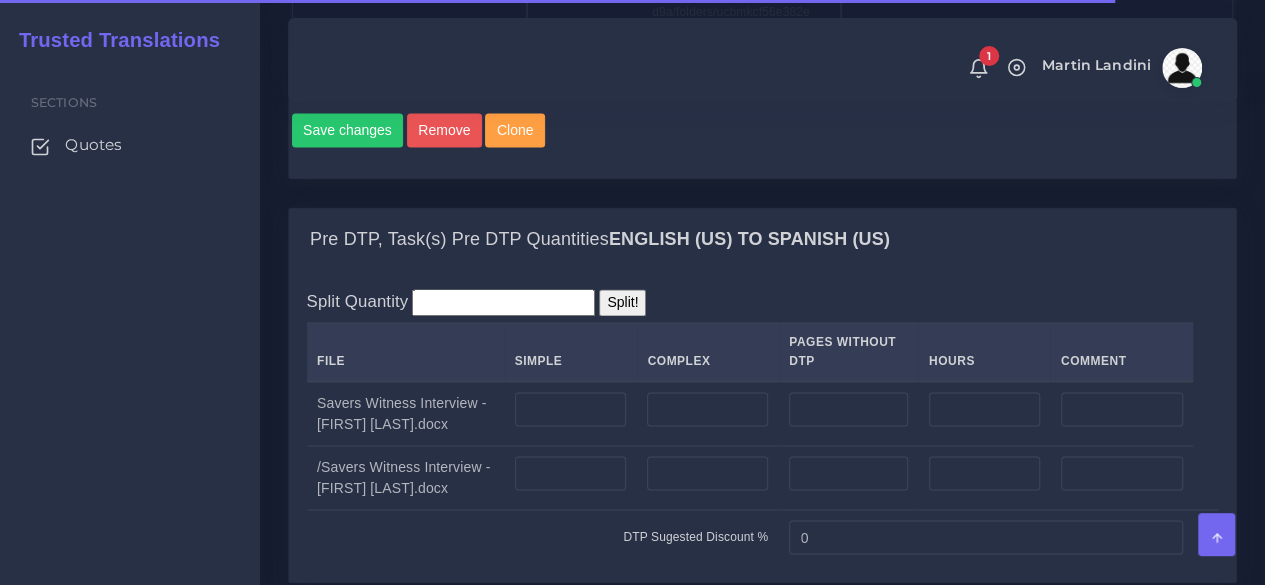 scroll, scrollTop: 1600, scrollLeft: 0, axis: vertical 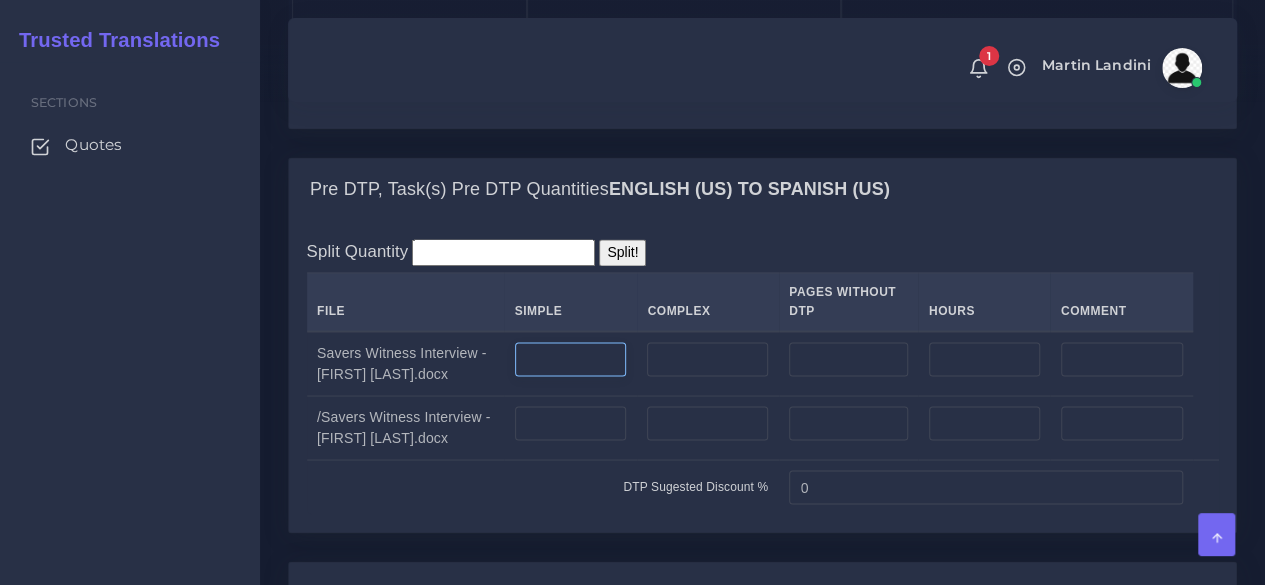 click at bounding box center (571, 359) 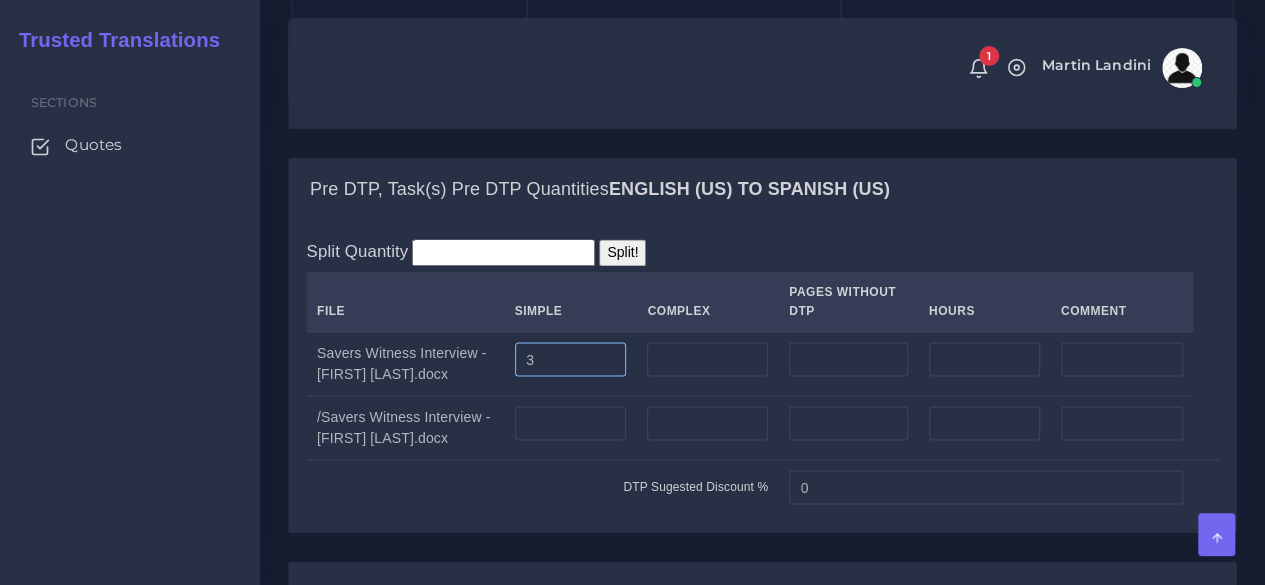 type on "3" 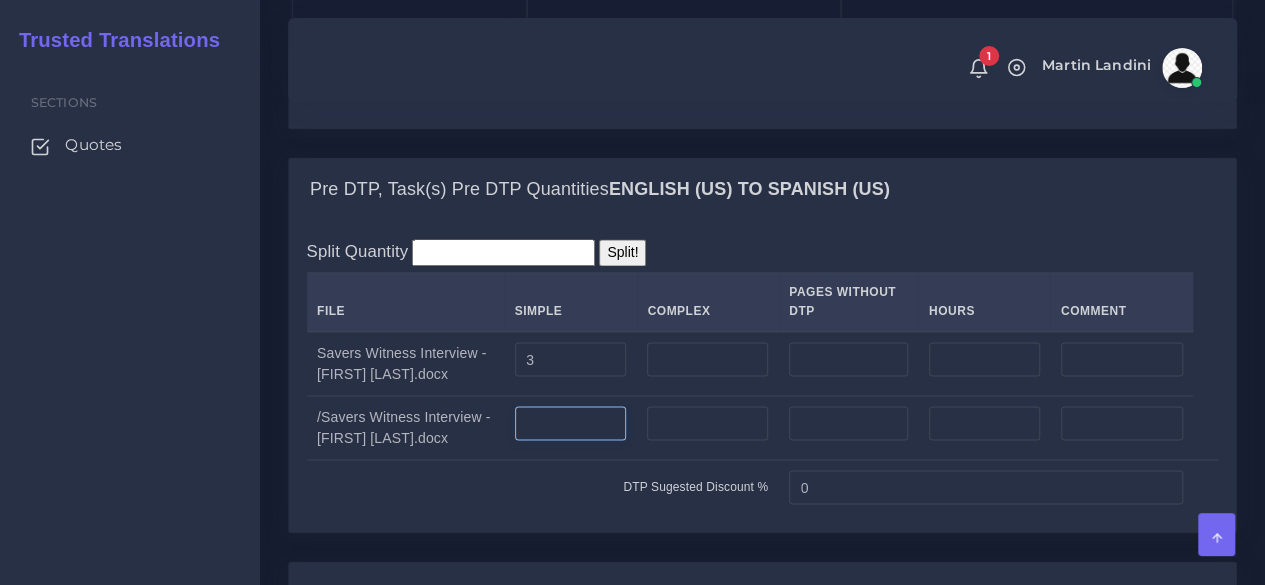 click at bounding box center (571, 423) 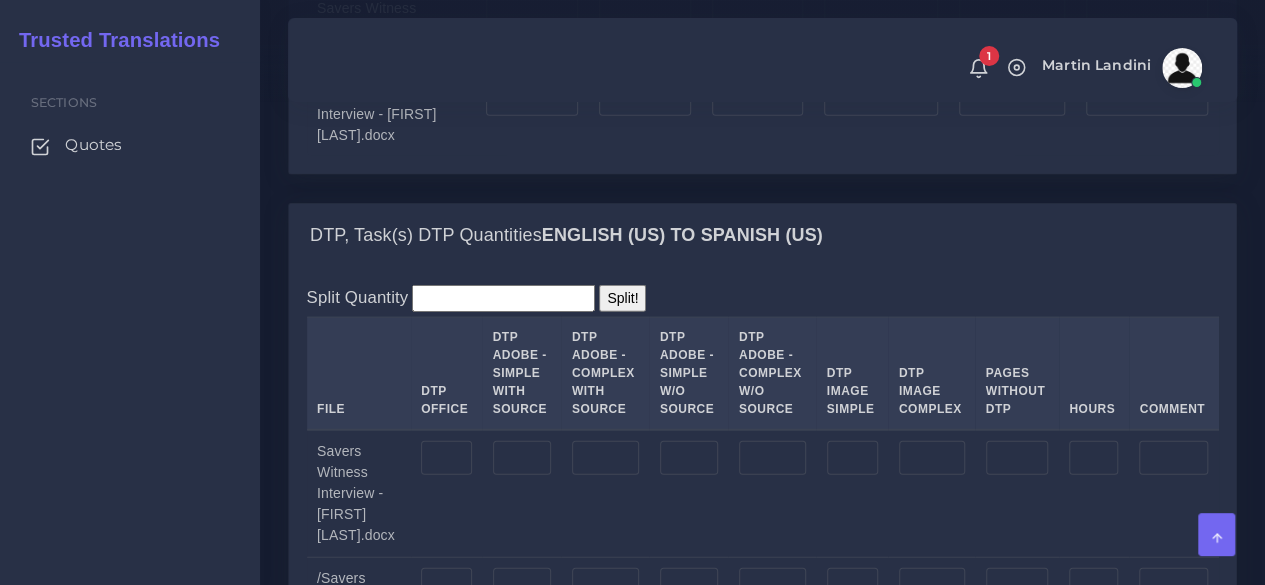 scroll, scrollTop: 2400, scrollLeft: 0, axis: vertical 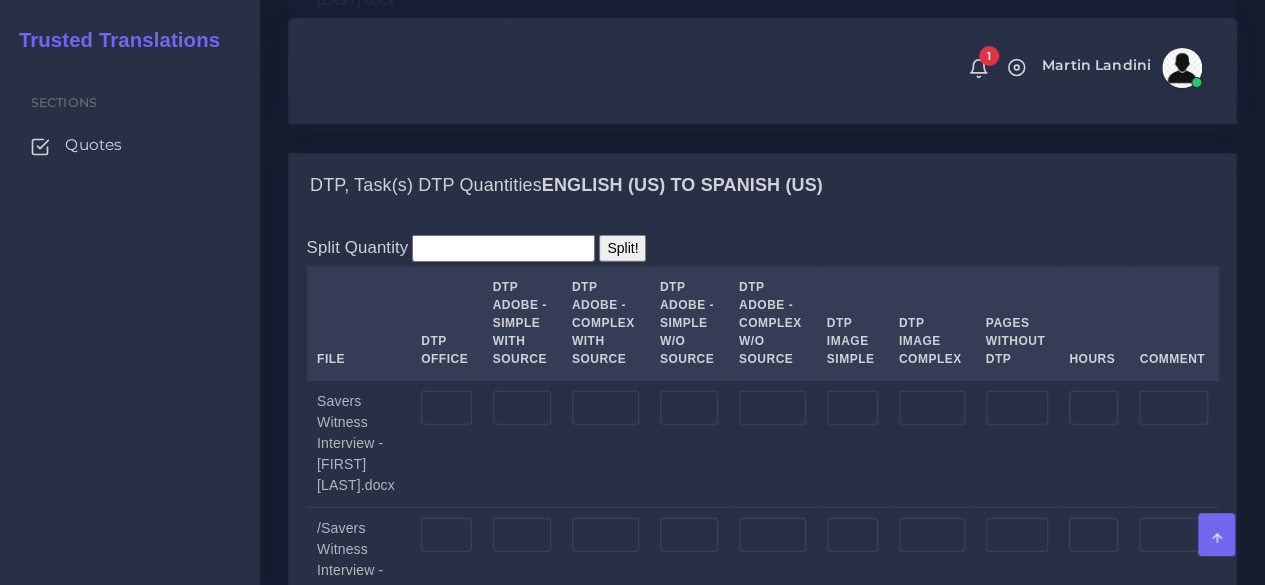 type on "4" 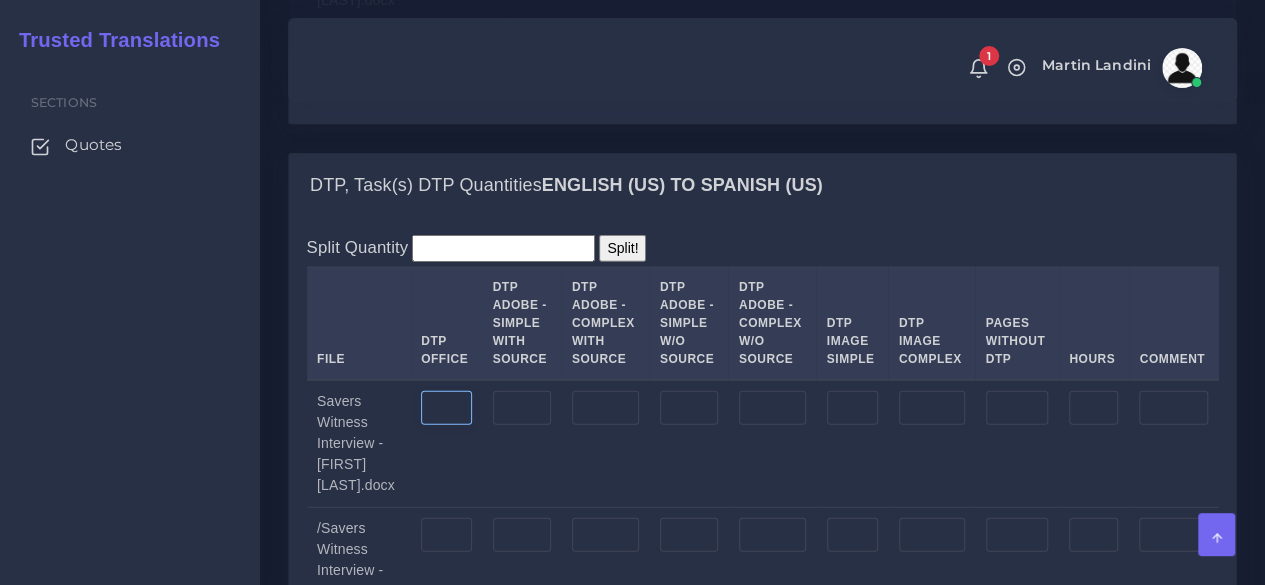 click at bounding box center [446, 408] 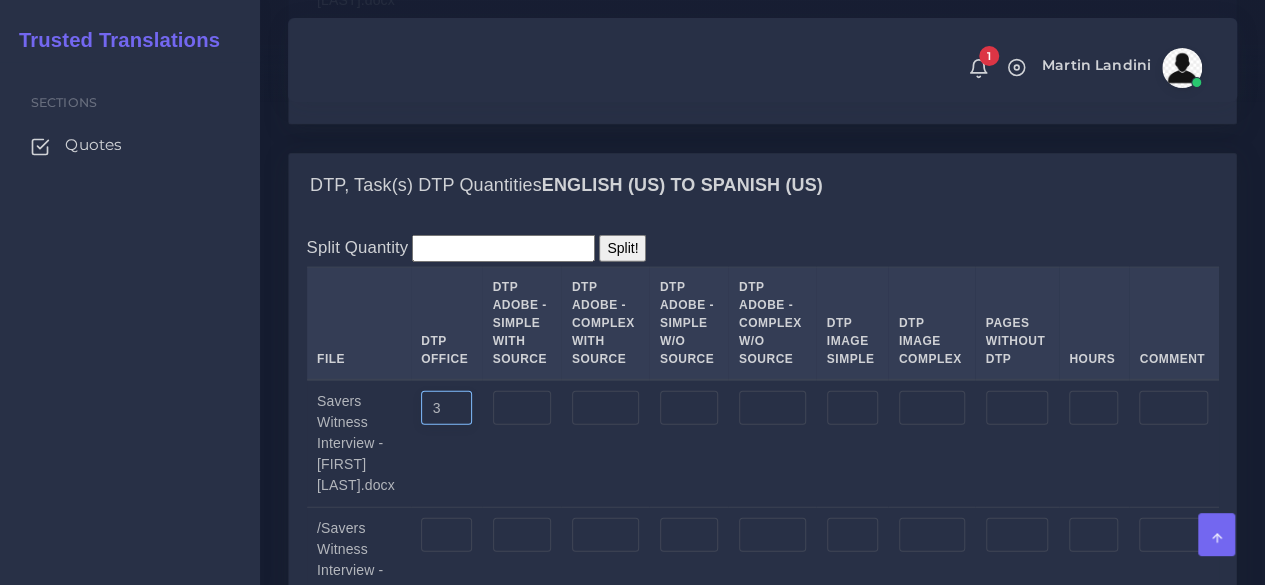 type on "3" 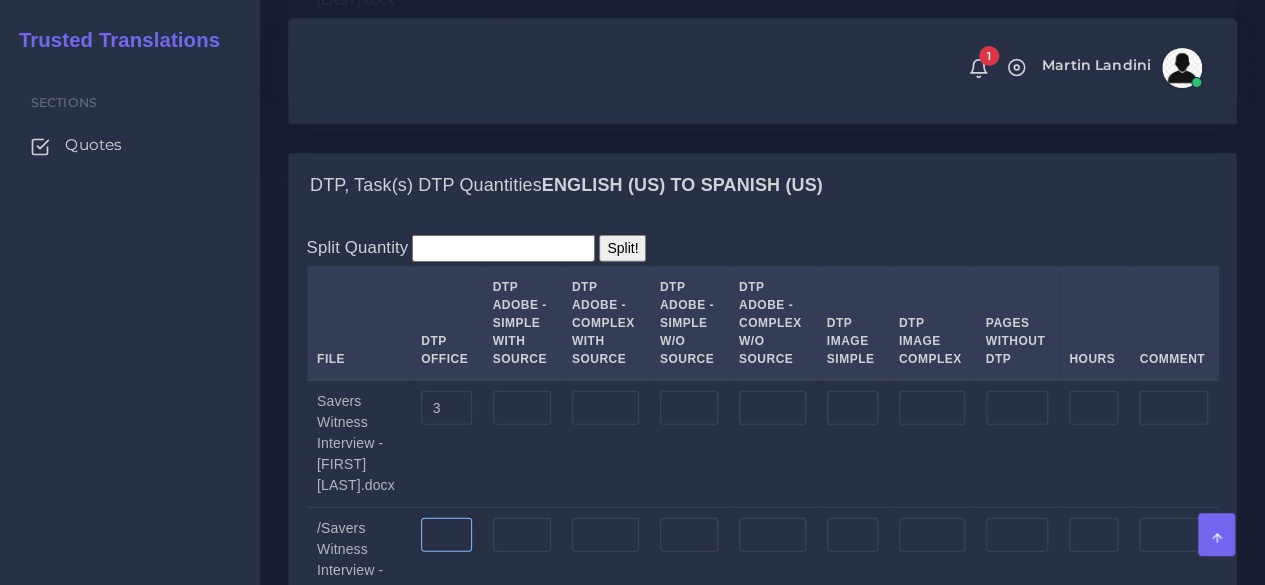 click at bounding box center (446, 535) 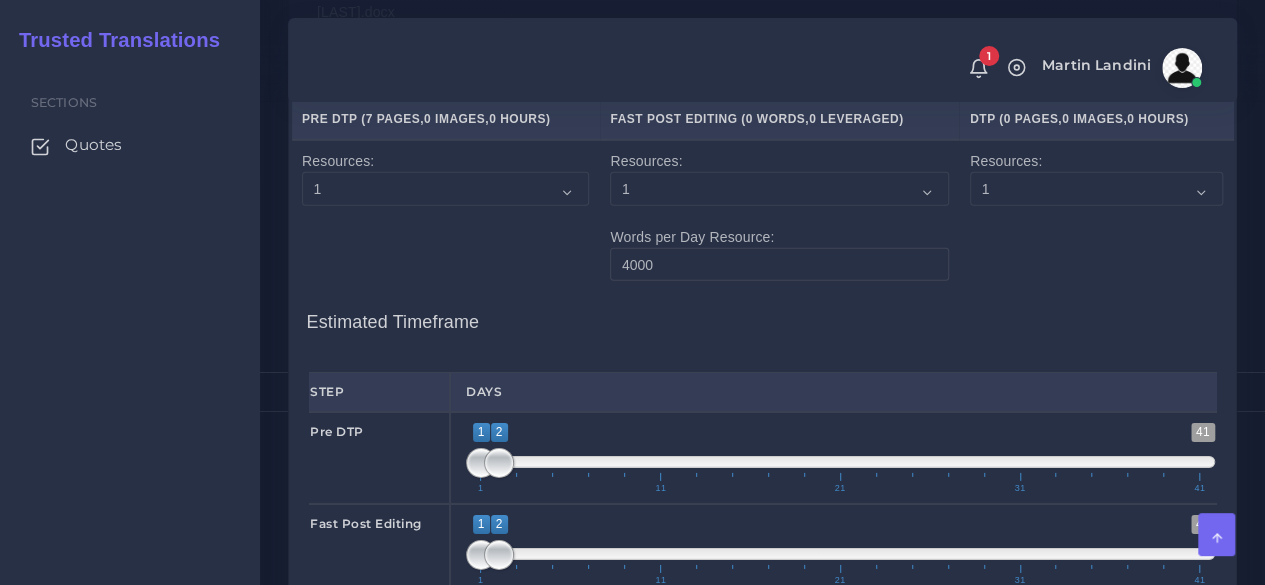 scroll, scrollTop: 3500, scrollLeft: 0, axis: vertical 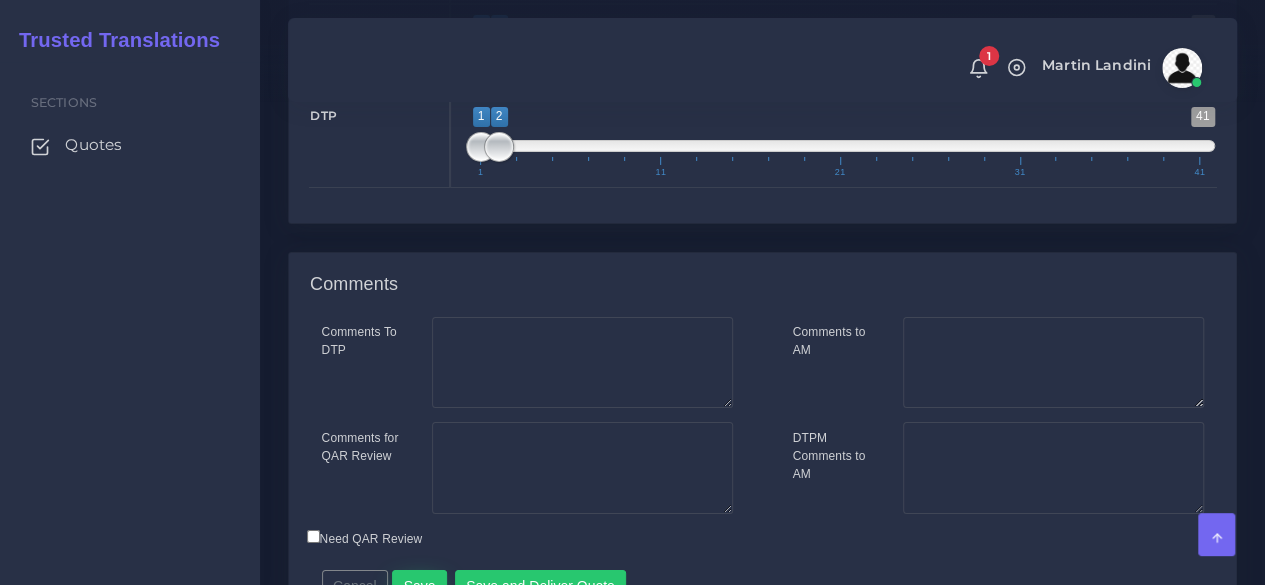 type on "4" 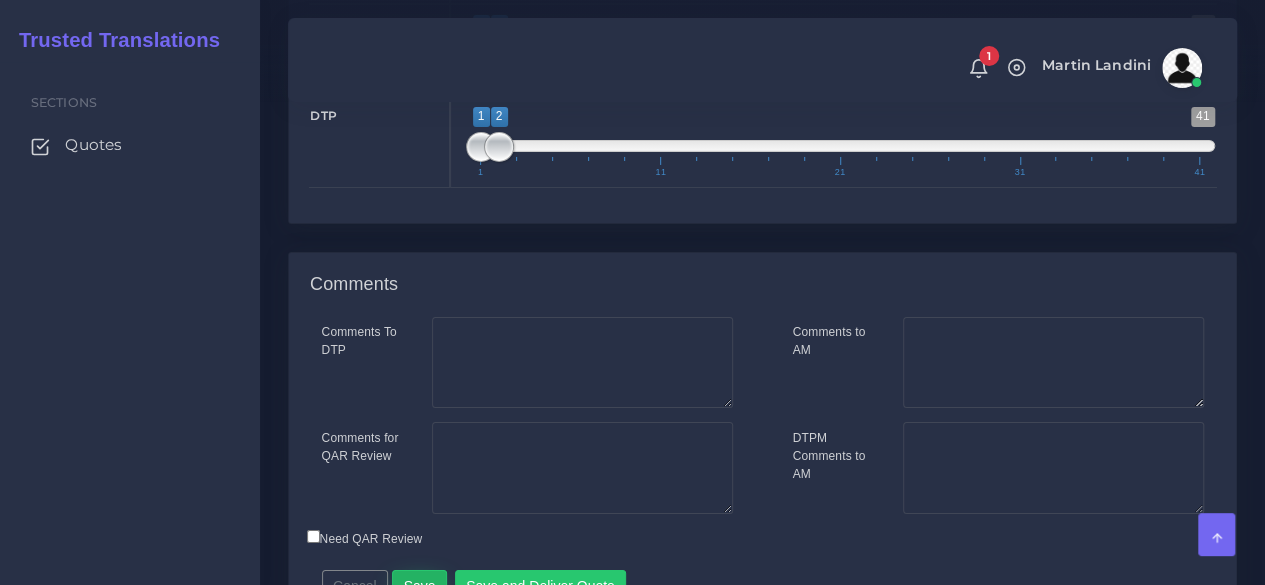 click on "Save" at bounding box center (419, 587) 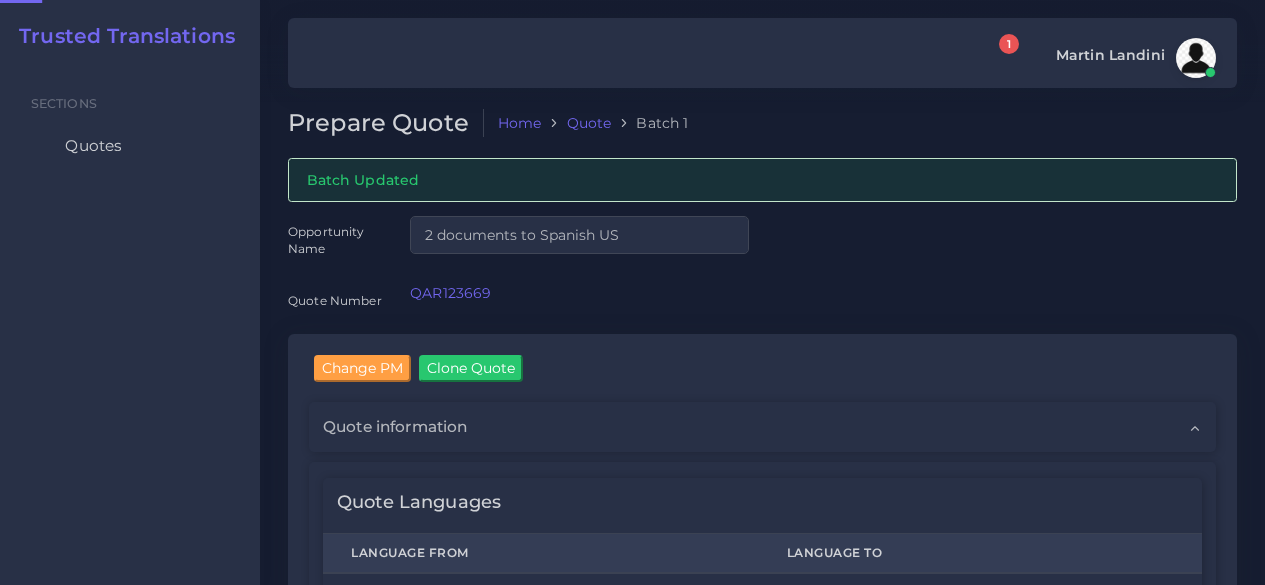 scroll, scrollTop: 0, scrollLeft: 0, axis: both 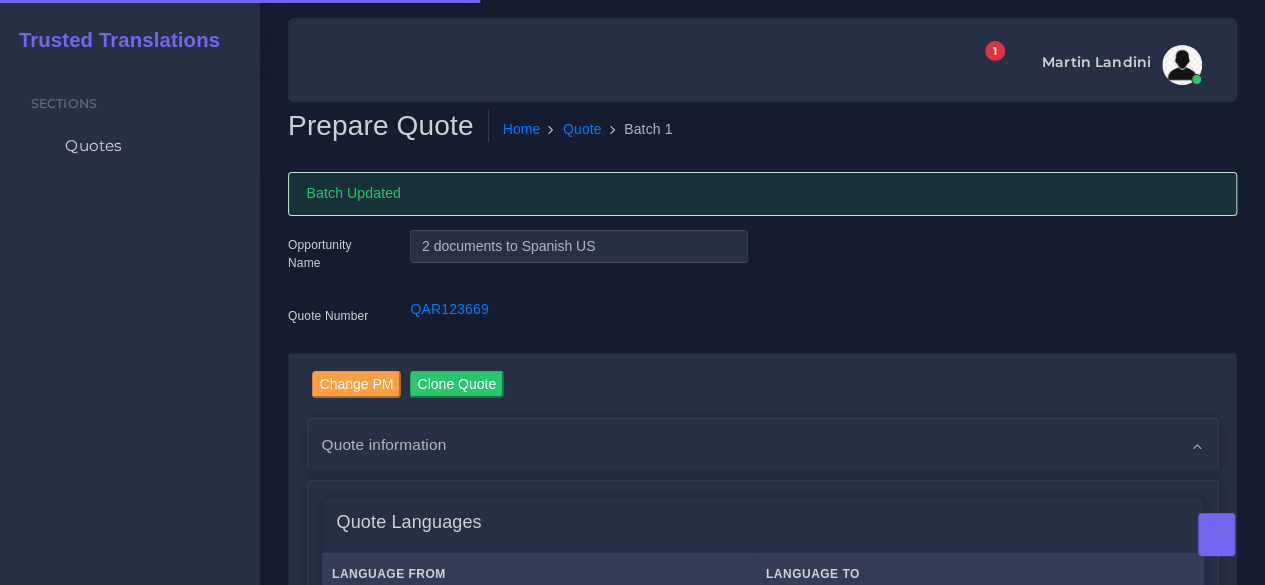 type 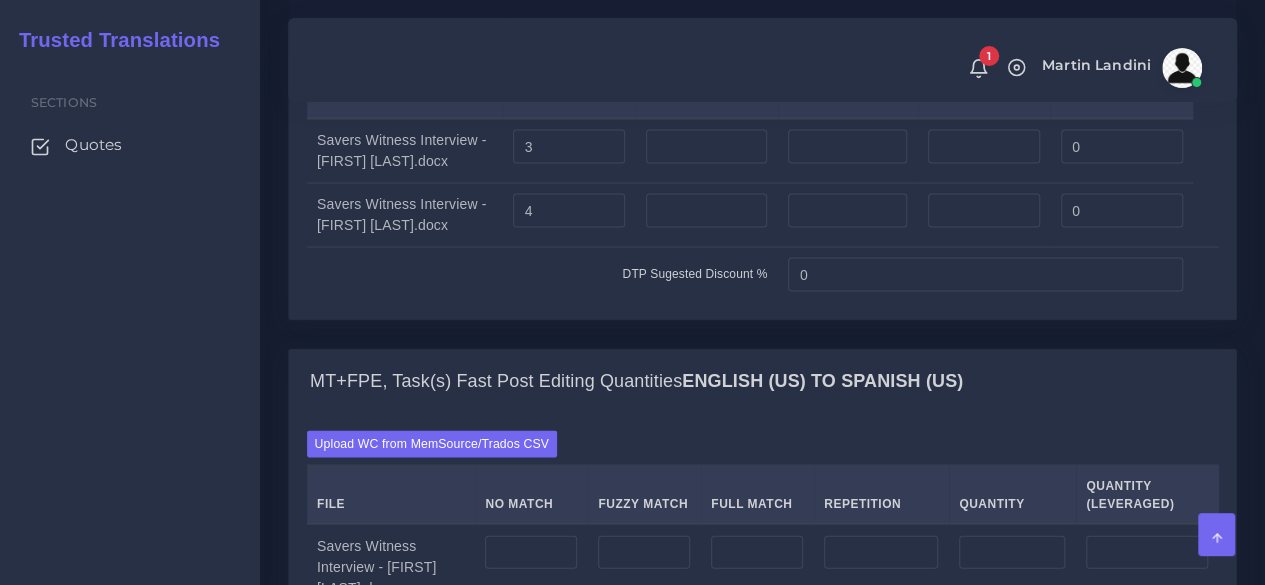 scroll, scrollTop: 2100, scrollLeft: 0, axis: vertical 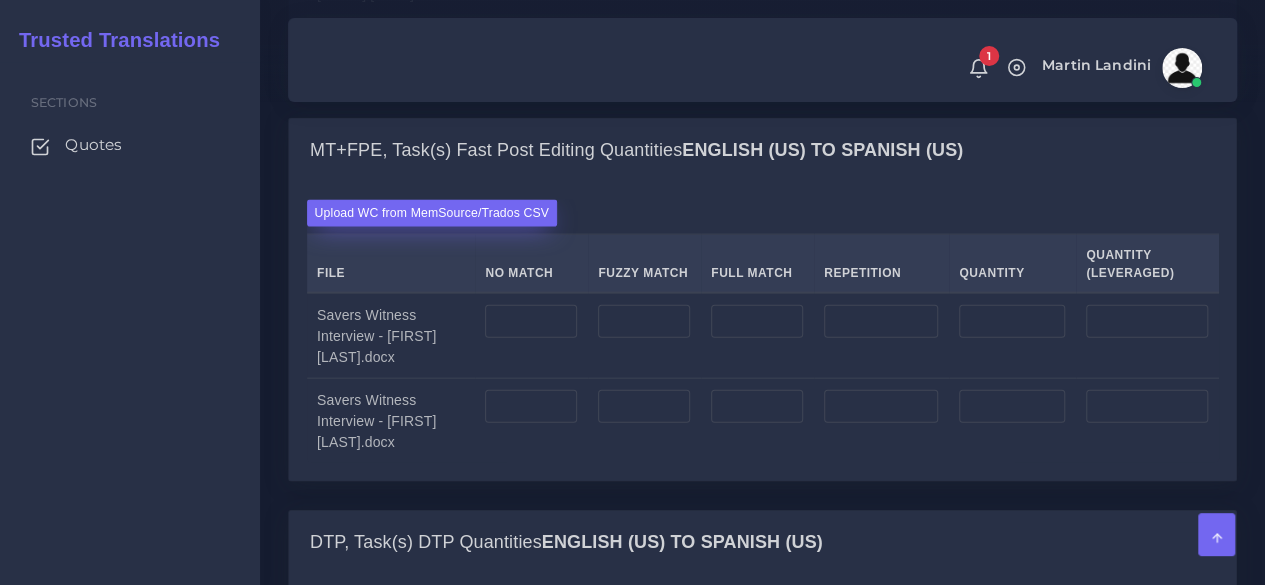 click on "Upload WC from MemSource/Trados CSV" at bounding box center (432, 213) 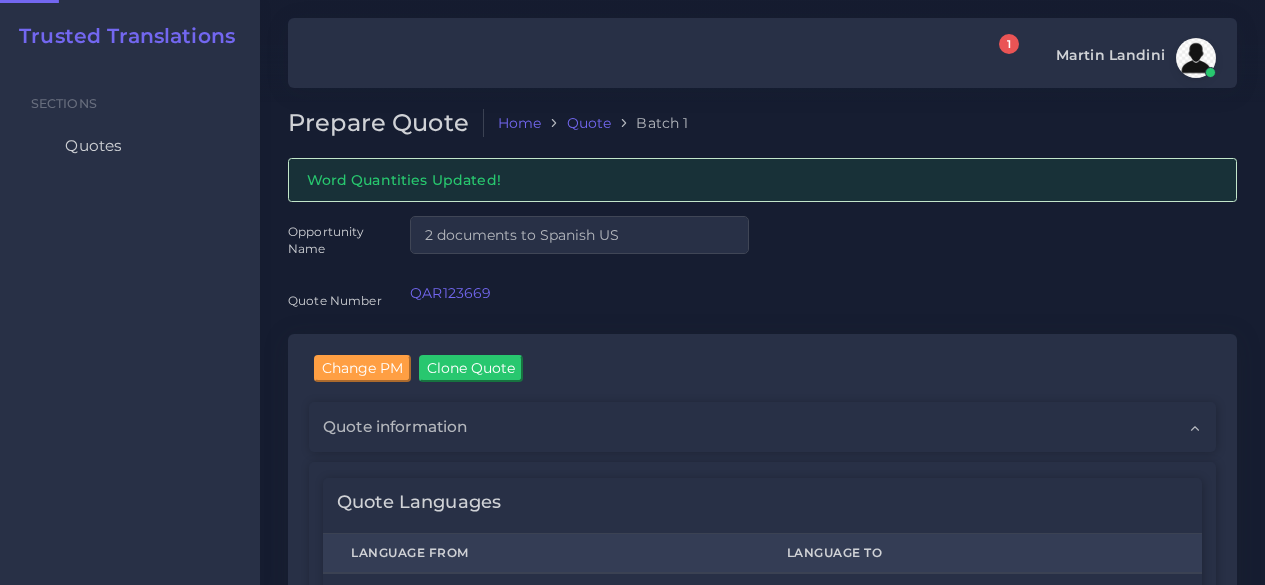 scroll, scrollTop: 0, scrollLeft: 0, axis: both 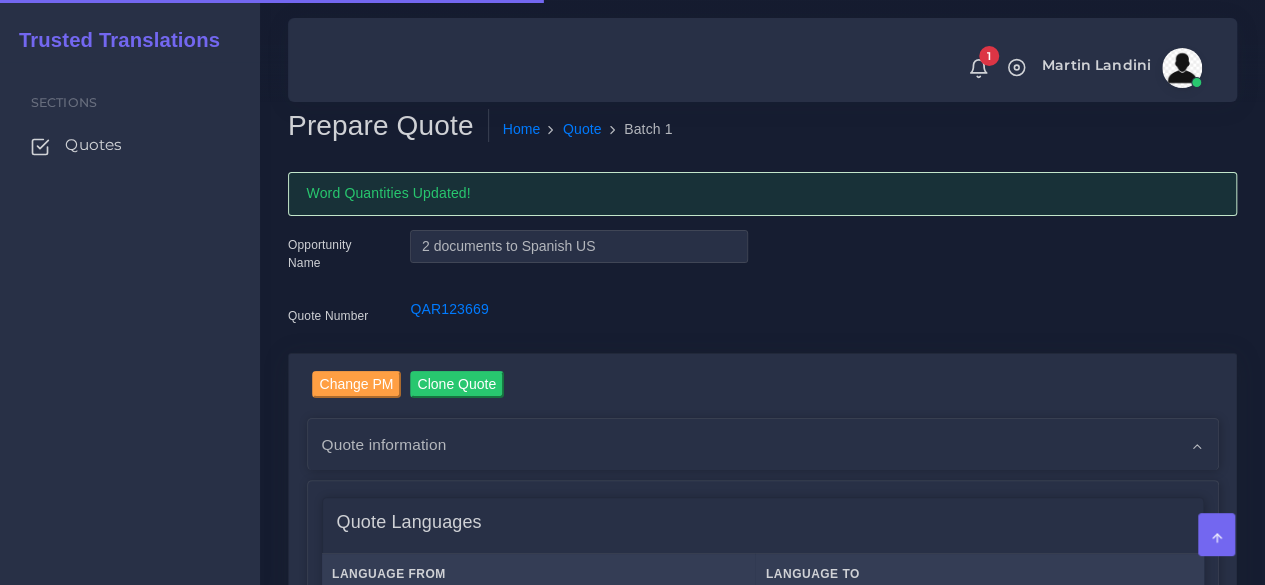 type 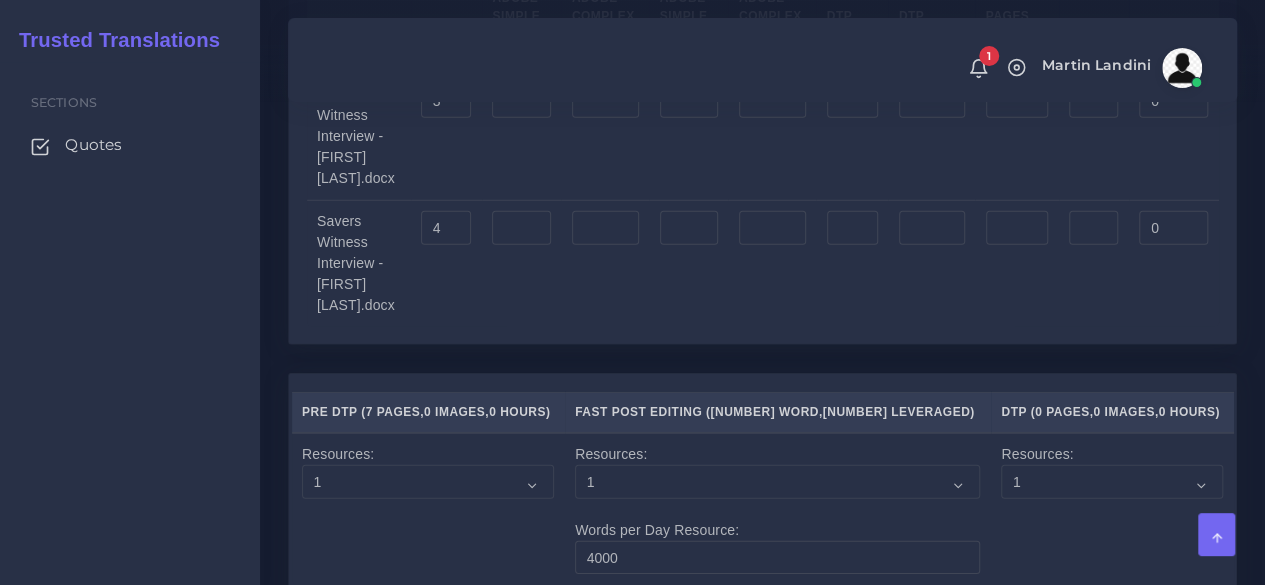 scroll, scrollTop: 3000, scrollLeft: 0, axis: vertical 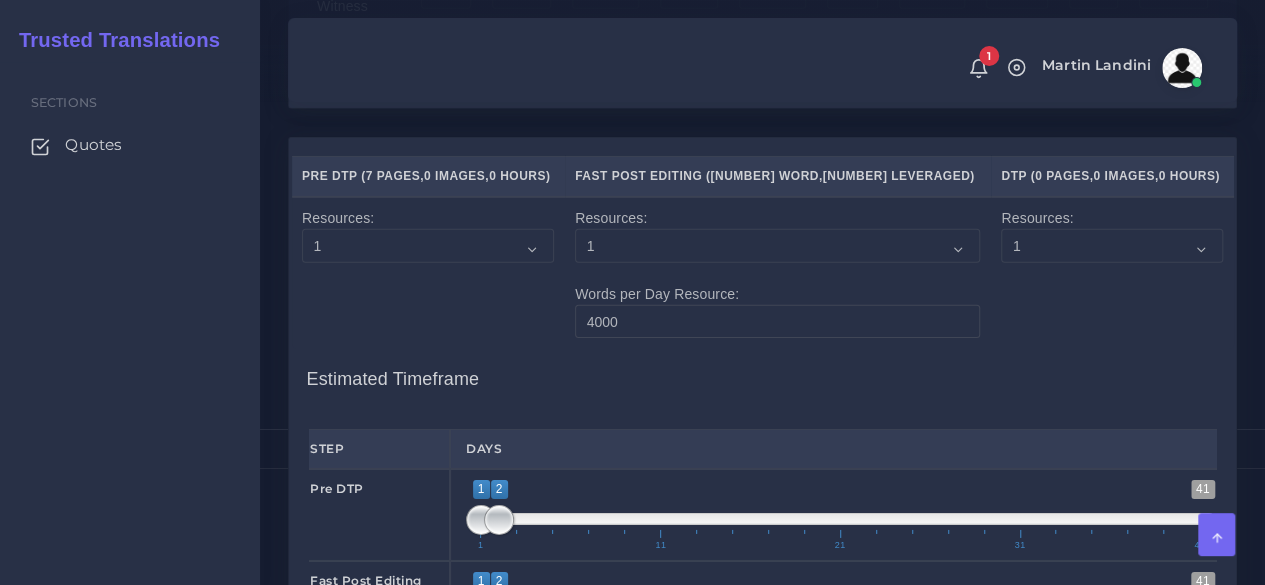 type on "1;1" 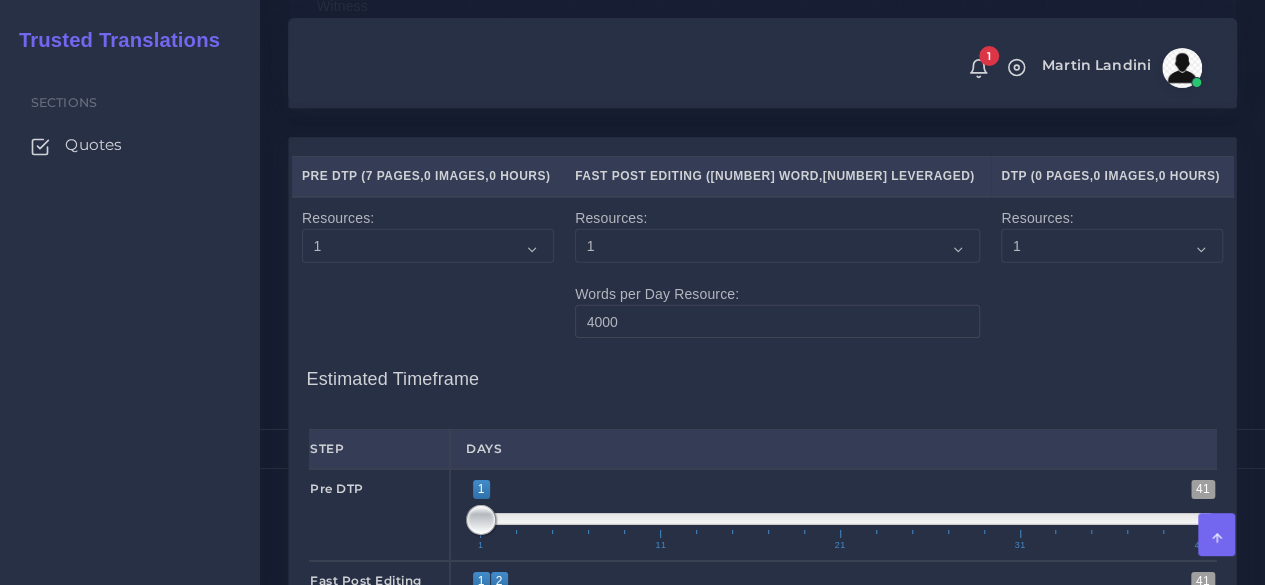 type on "1;1" 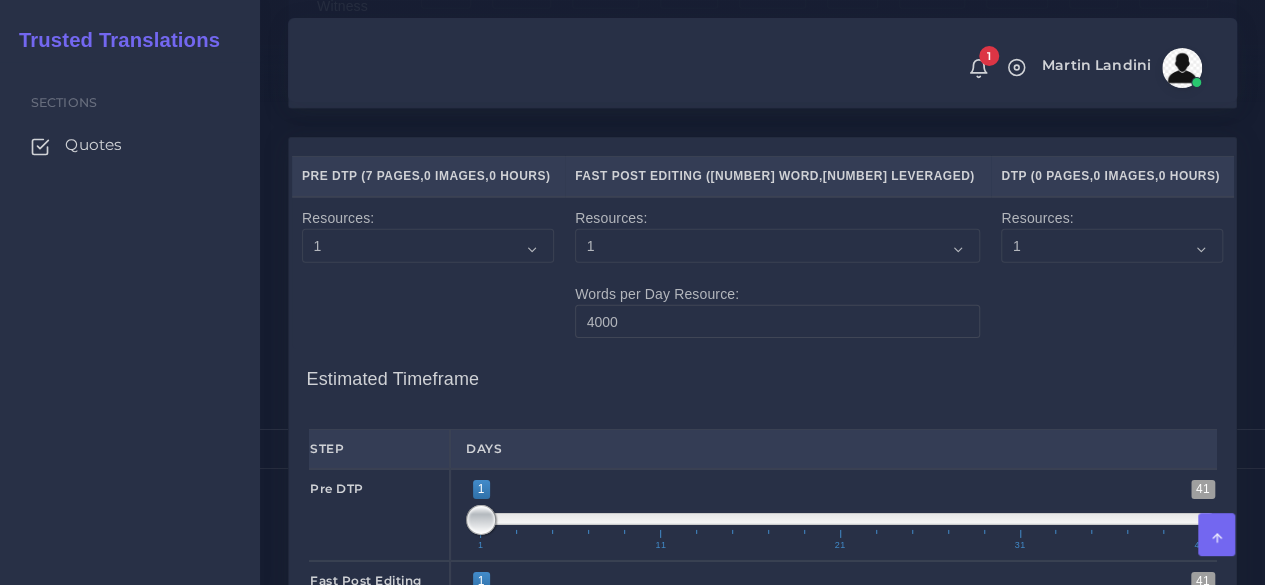 scroll, scrollTop: 3200, scrollLeft: 0, axis: vertical 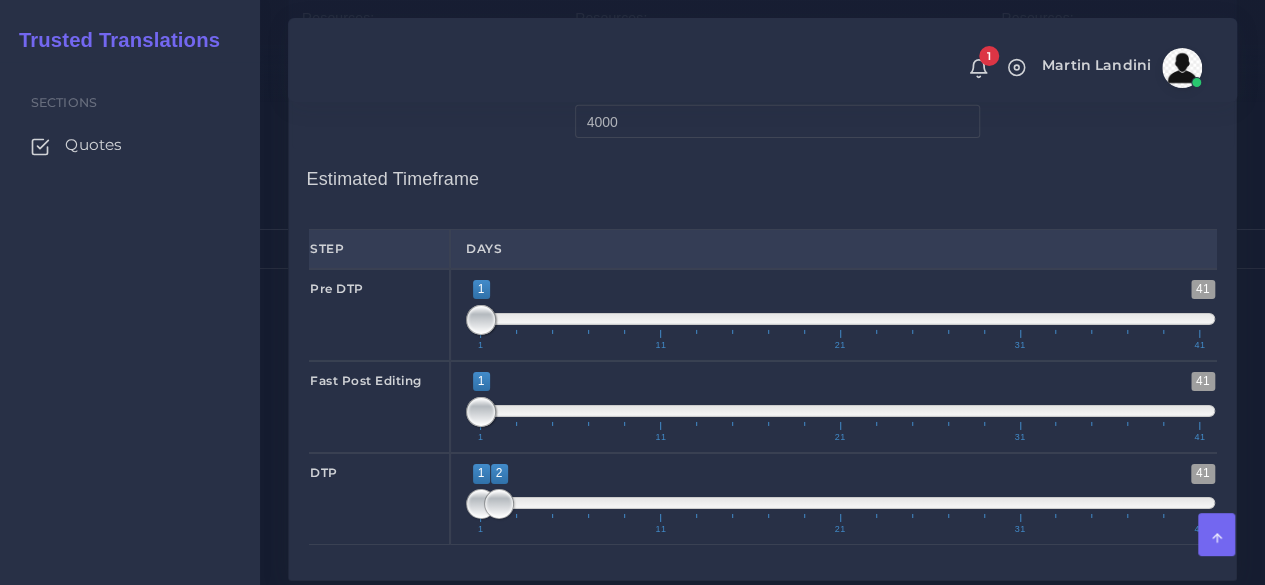 type on "1;1" 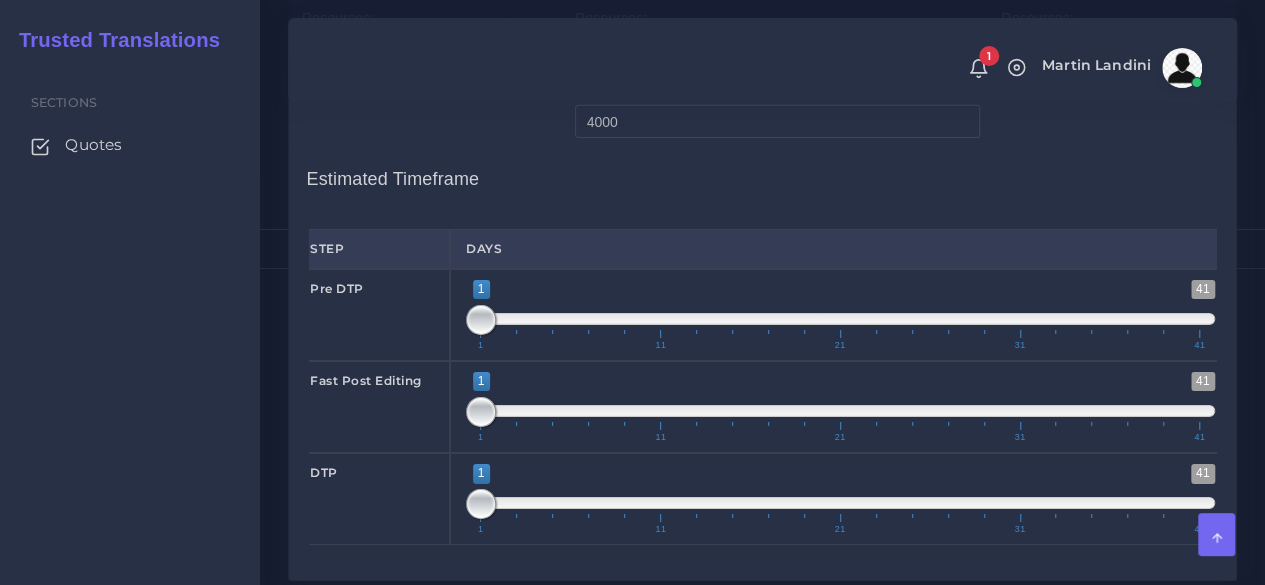 scroll, scrollTop: 3570, scrollLeft: 0, axis: vertical 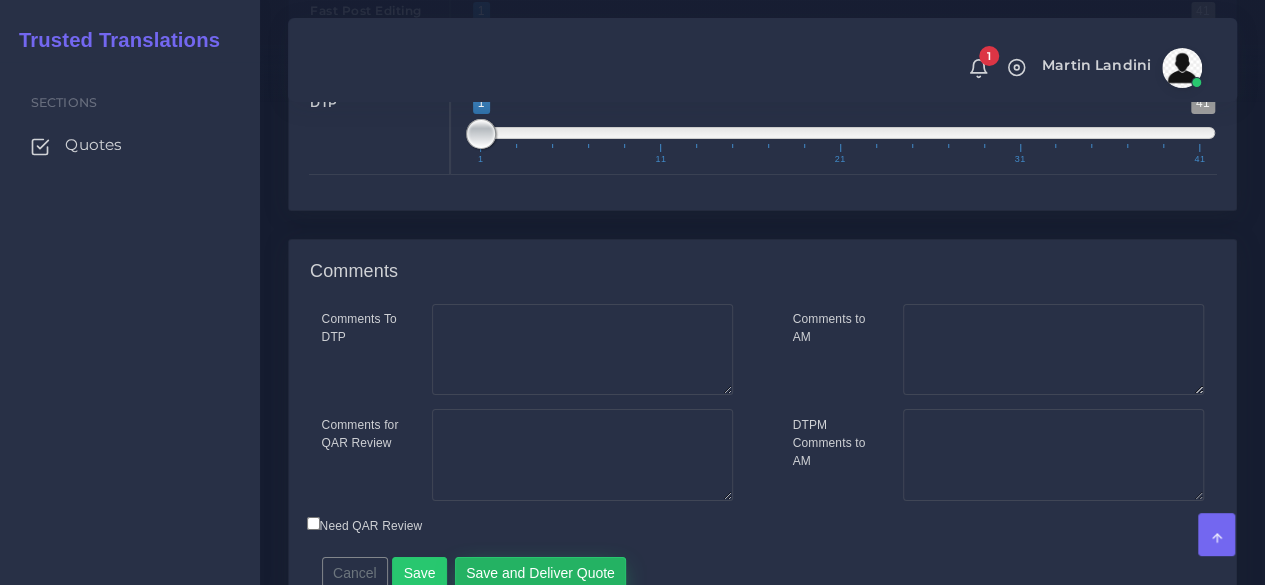 click on "Save and  Deliver Quote" at bounding box center [541, 574] 